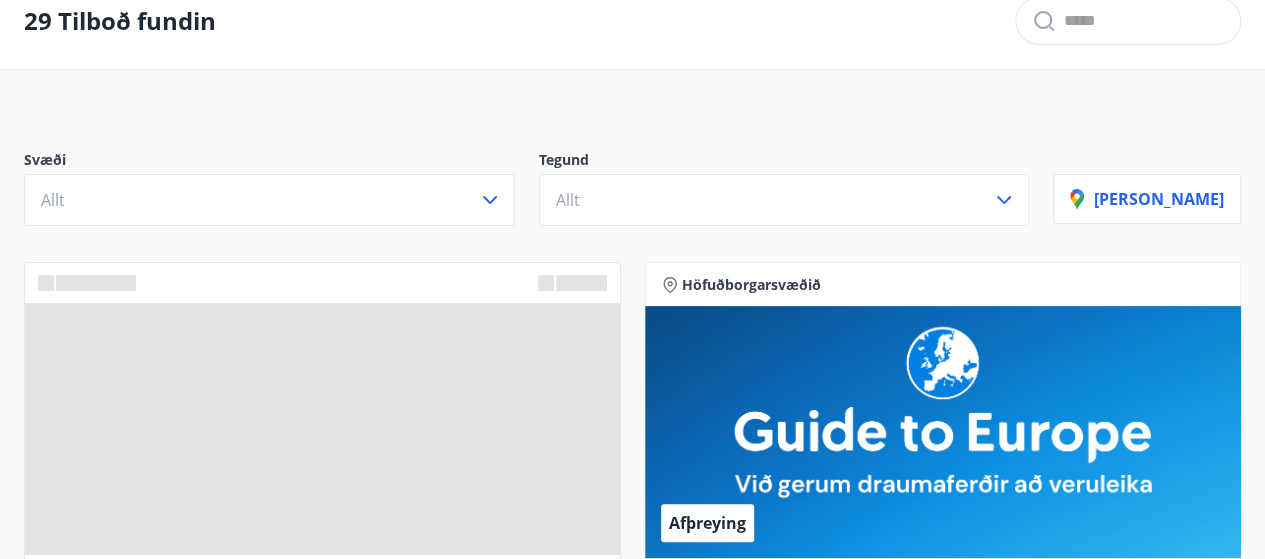 scroll, scrollTop: 100, scrollLeft: 0, axis: vertical 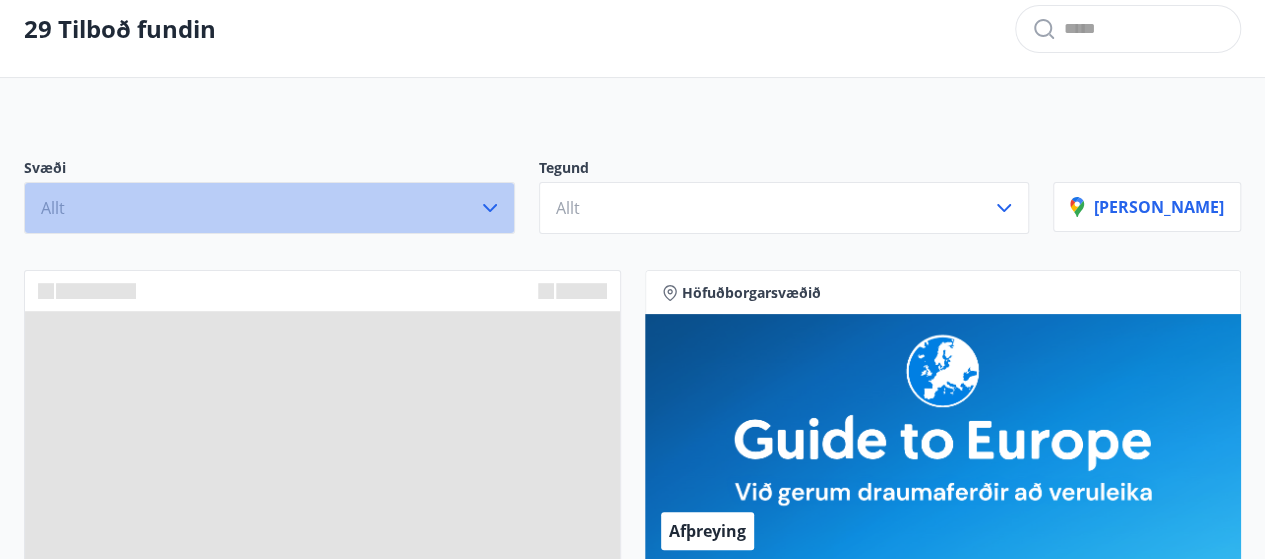 click 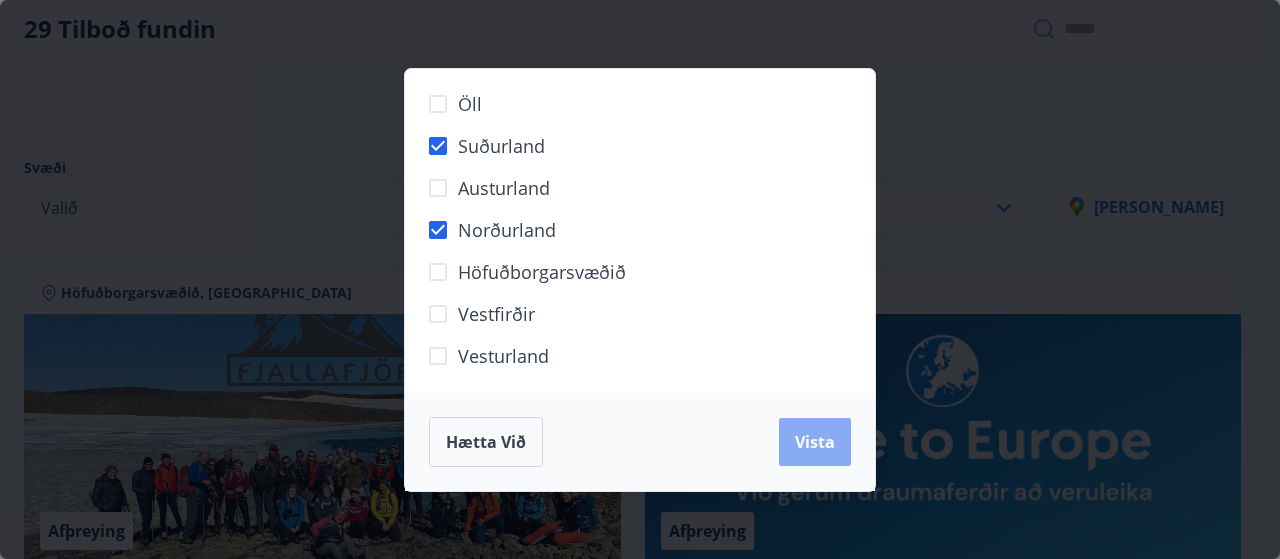 click on "Vista" at bounding box center [815, 442] 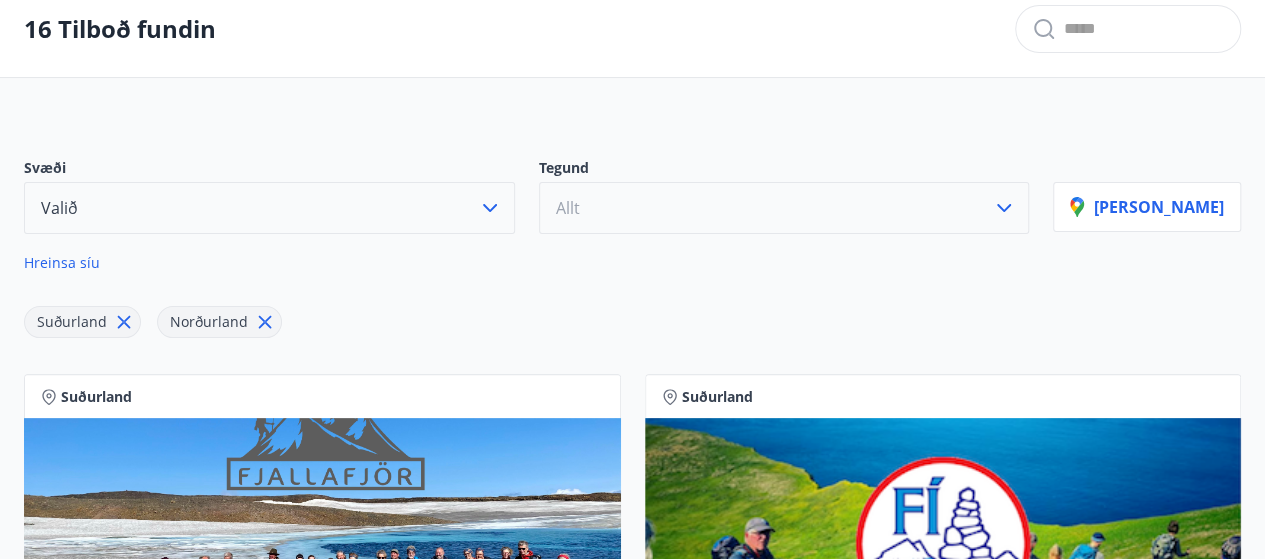 click 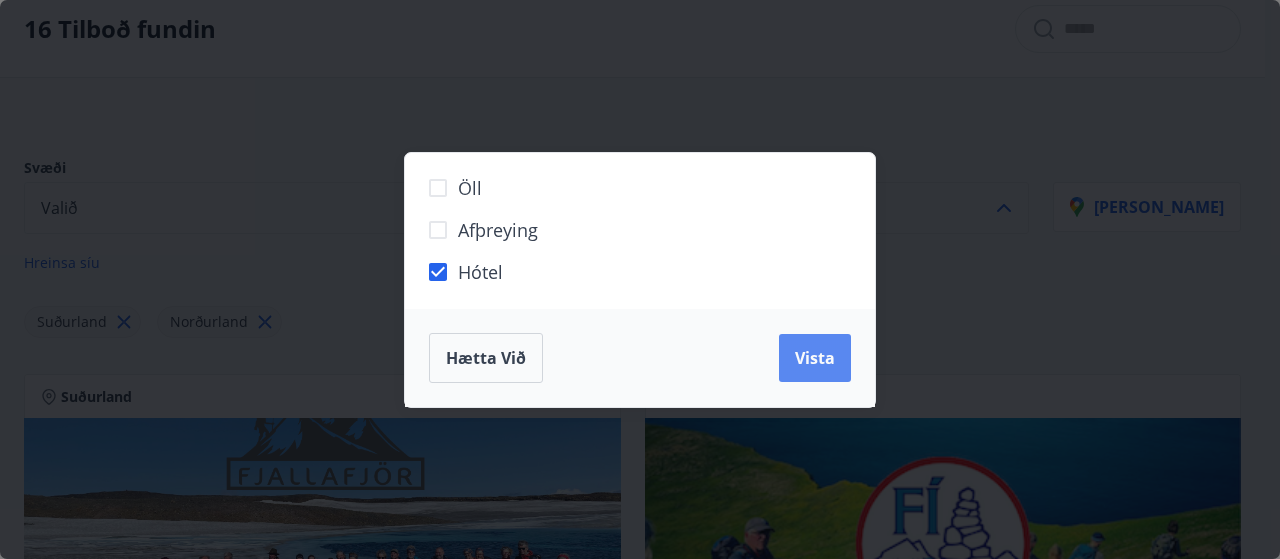 click on "Vista" at bounding box center [815, 358] 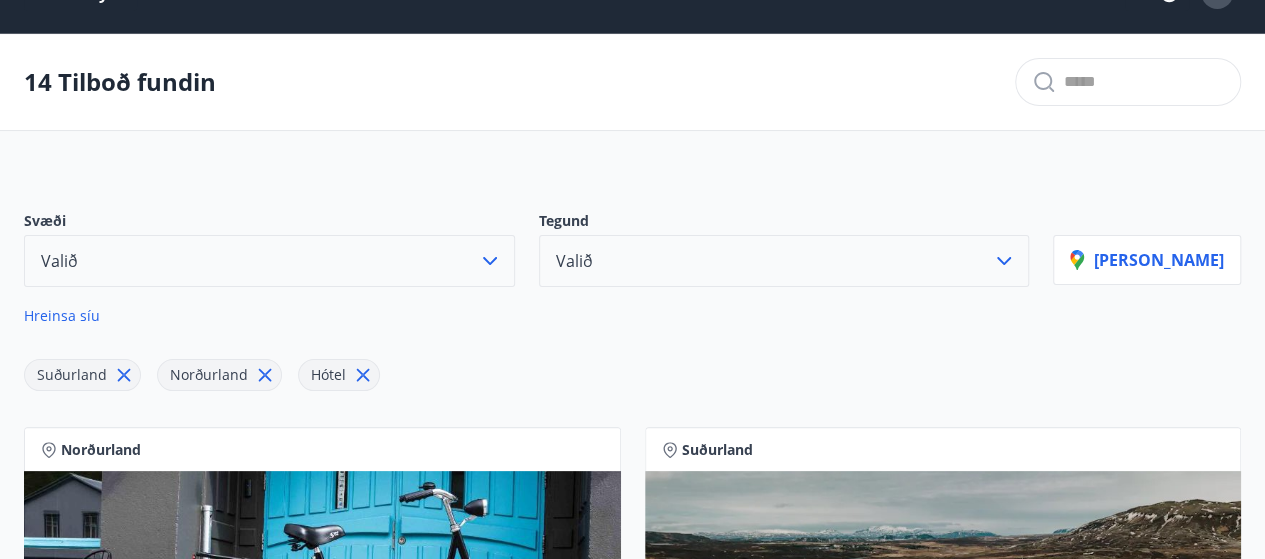 scroll, scrollTop: 0, scrollLeft: 0, axis: both 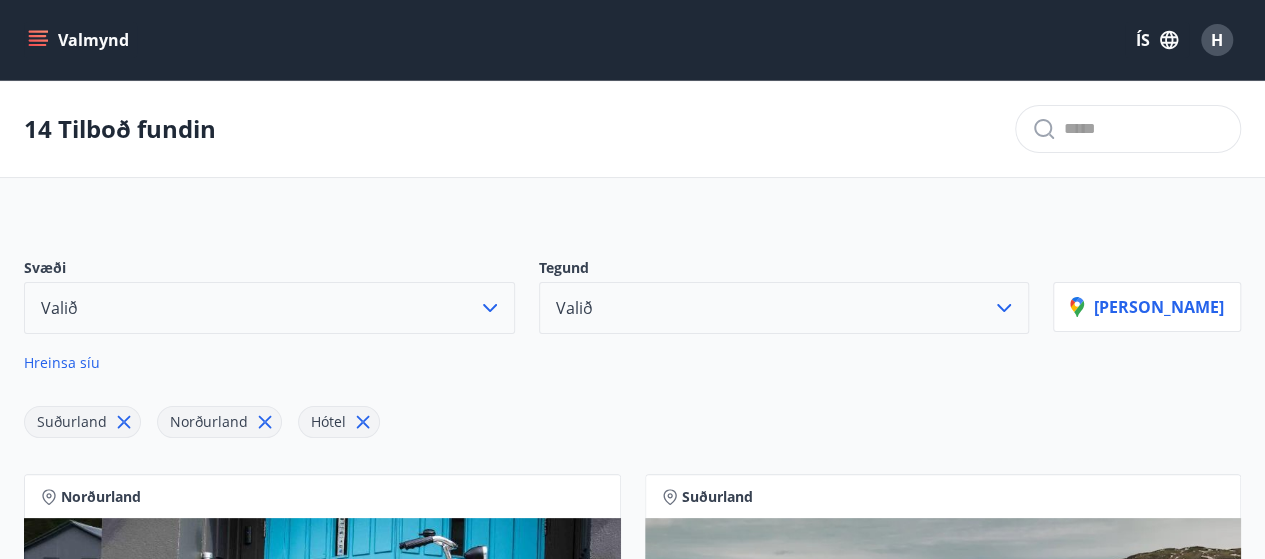 click 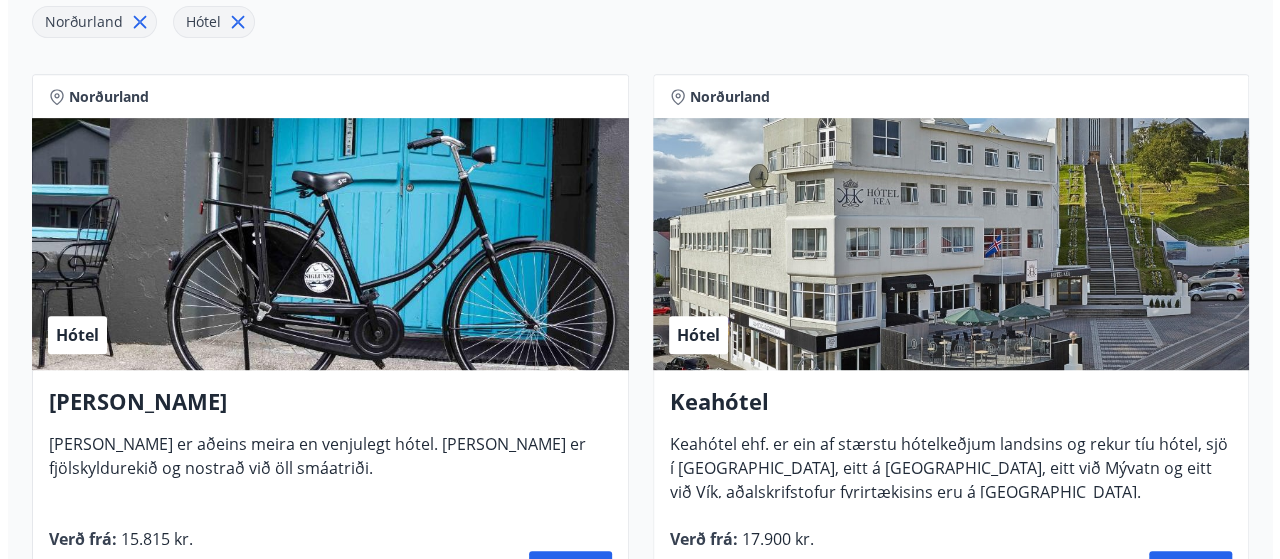 scroll, scrollTop: 500, scrollLeft: 0, axis: vertical 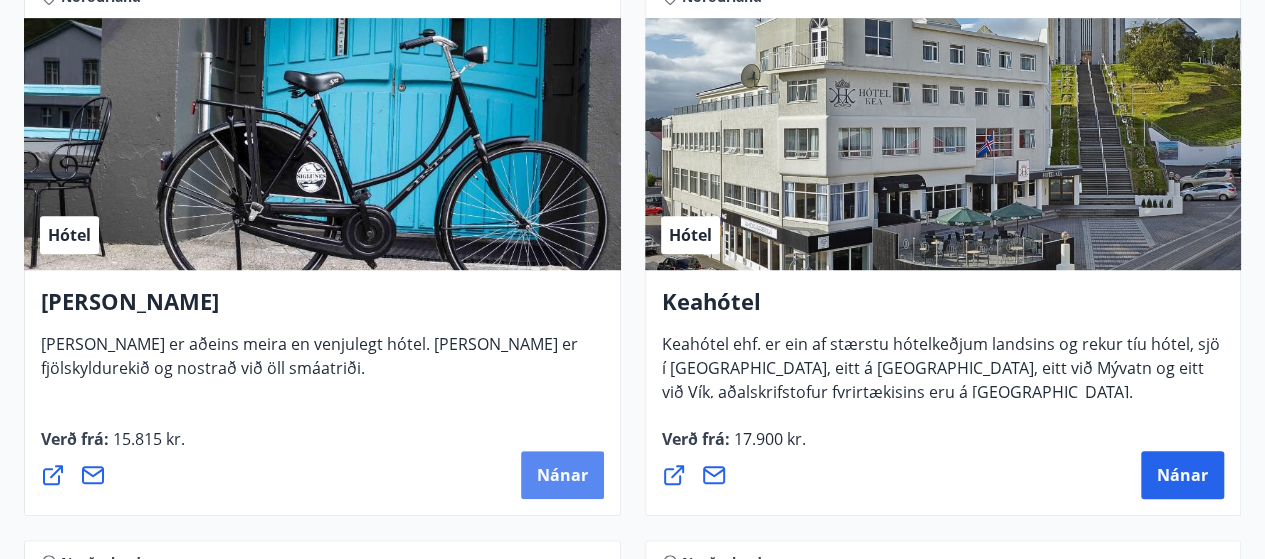 click on "Nánar" at bounding box center (562, 475) 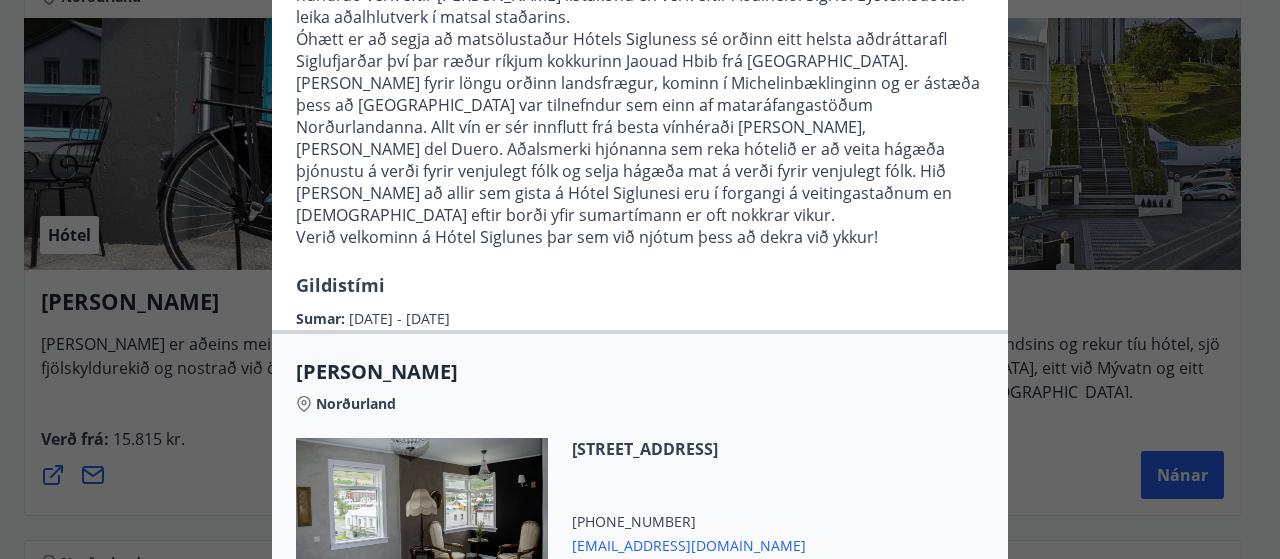 scroll, scrollTop: 0, scrollLeft: 0, axis: both 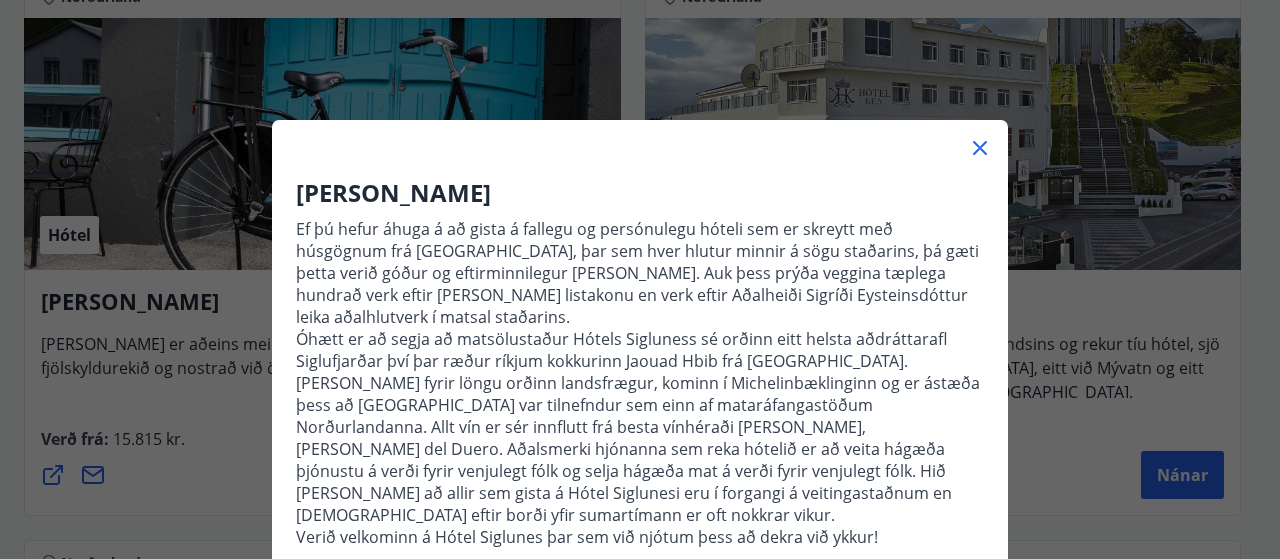 click 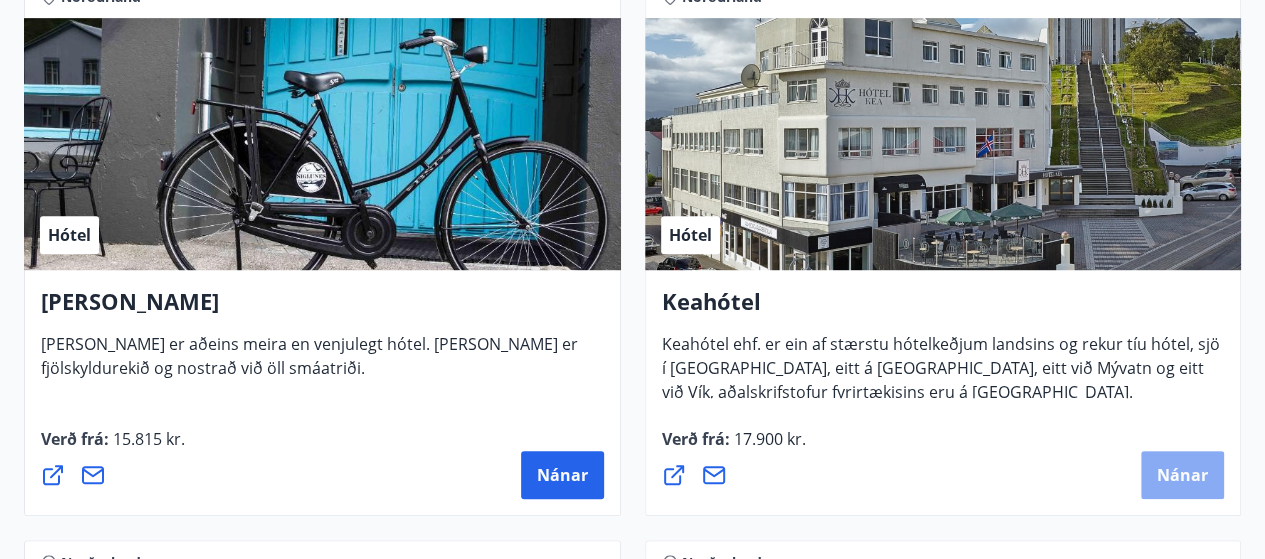 click on "Nánar" at bounding box center [1182, 475] 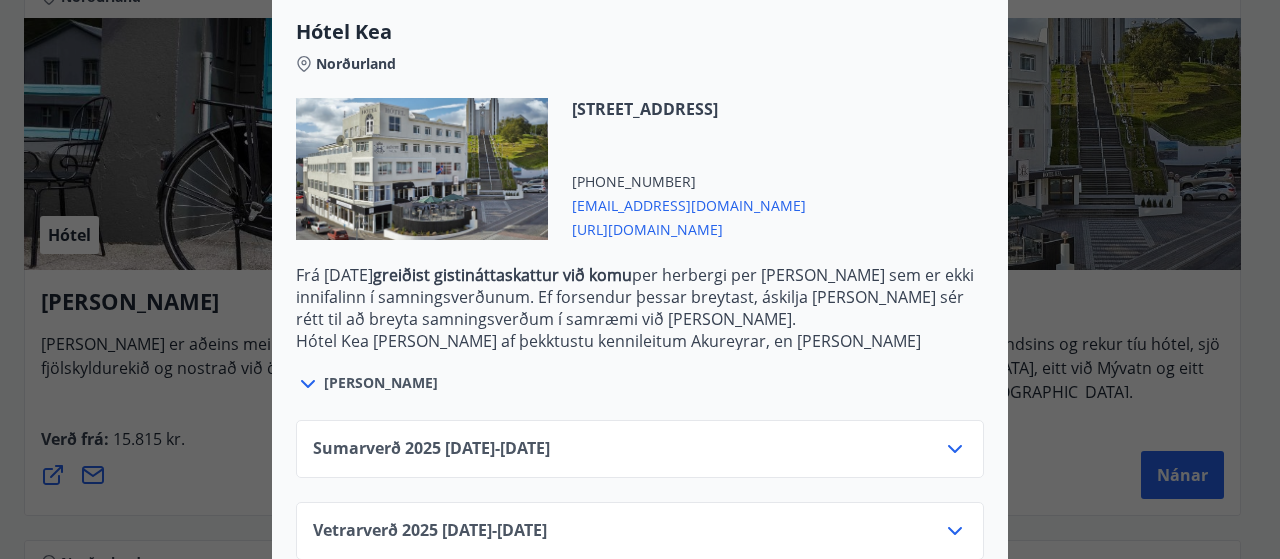 scroll, scrollTop: 580, scrollLeft: 0, axis: vertical 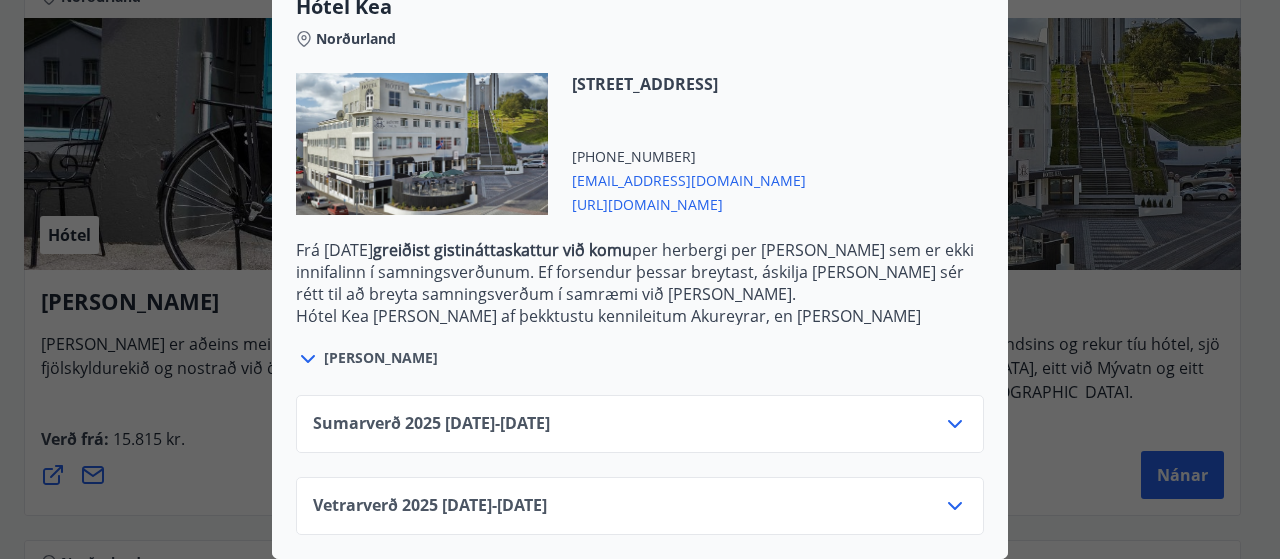 click 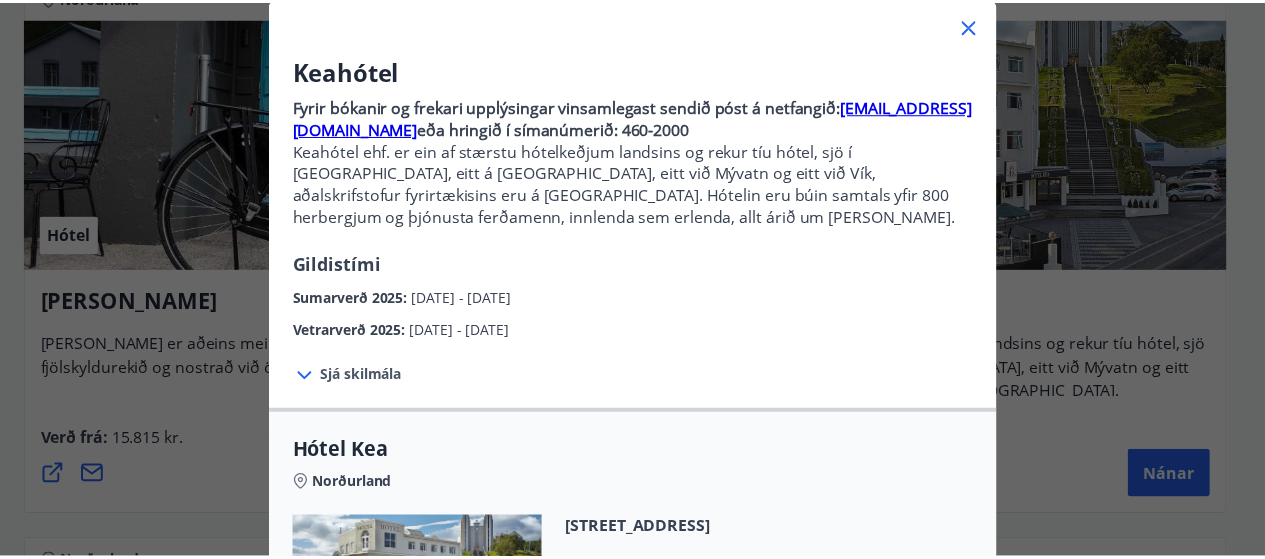scroll, scrollTop: 0, scrollLeft: 0, axis: both 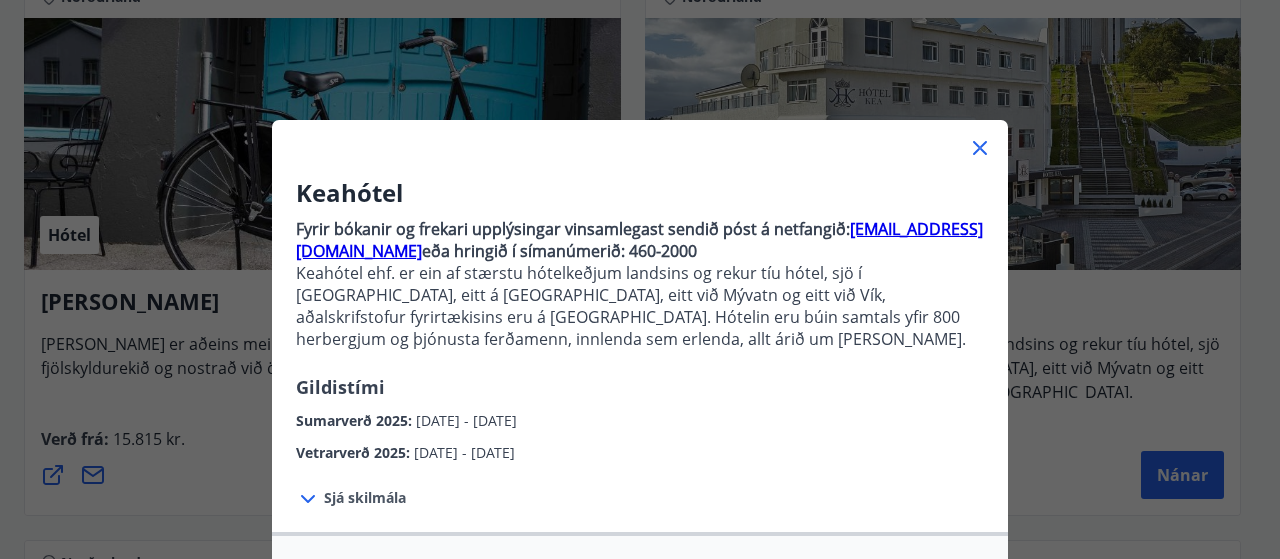 click 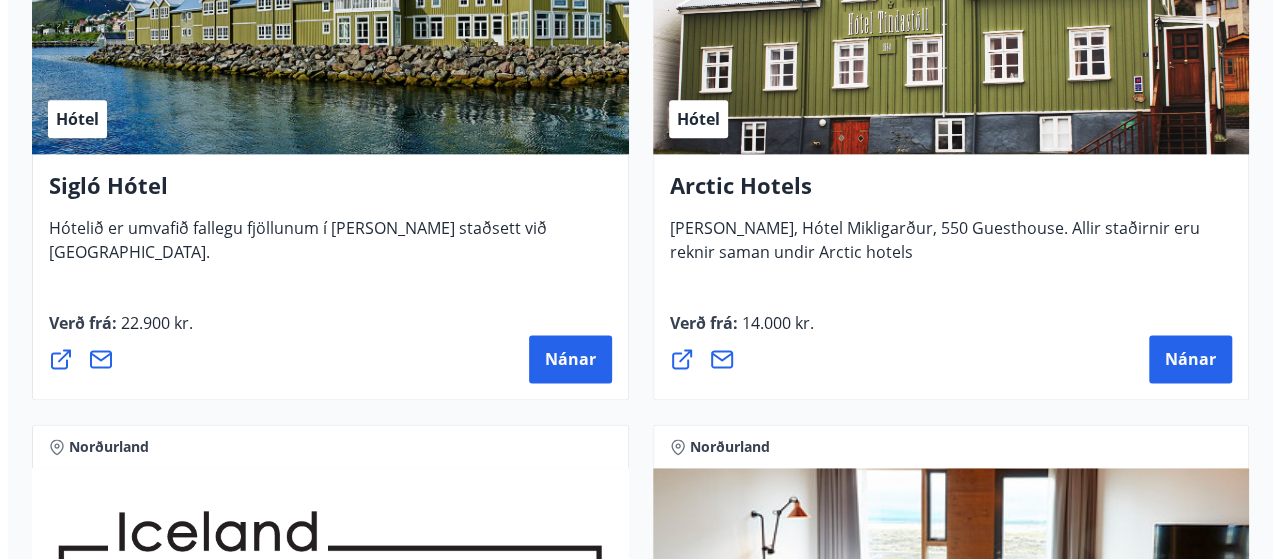 scroll, scrollTop: 1200, scrollLeft: 0, axis: vertical 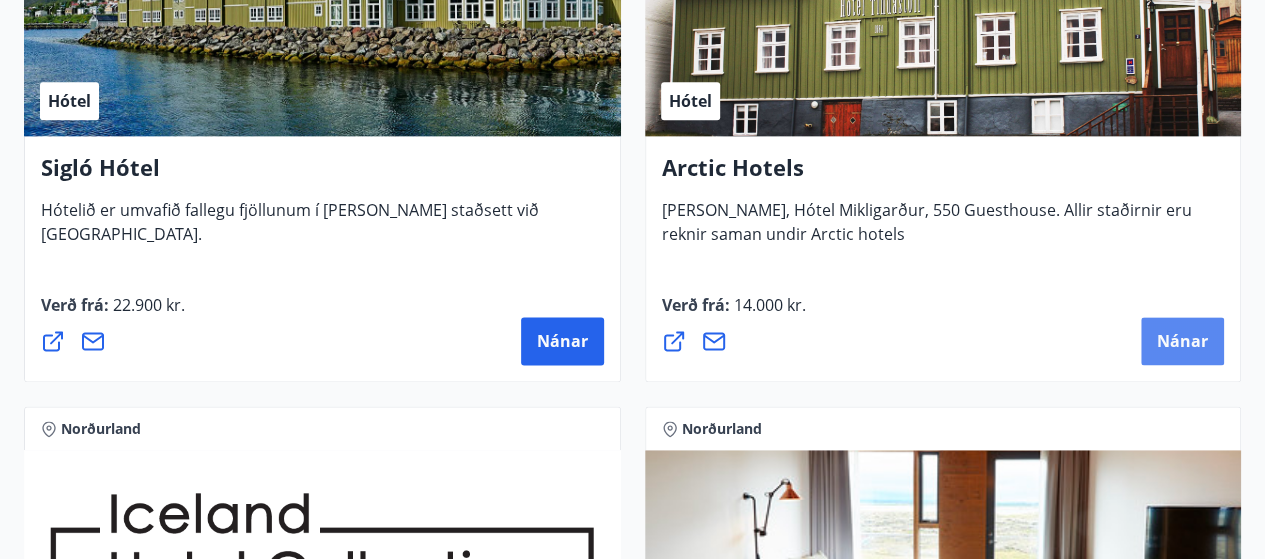 click on "Nánar" at bounding box center (1182, 341) 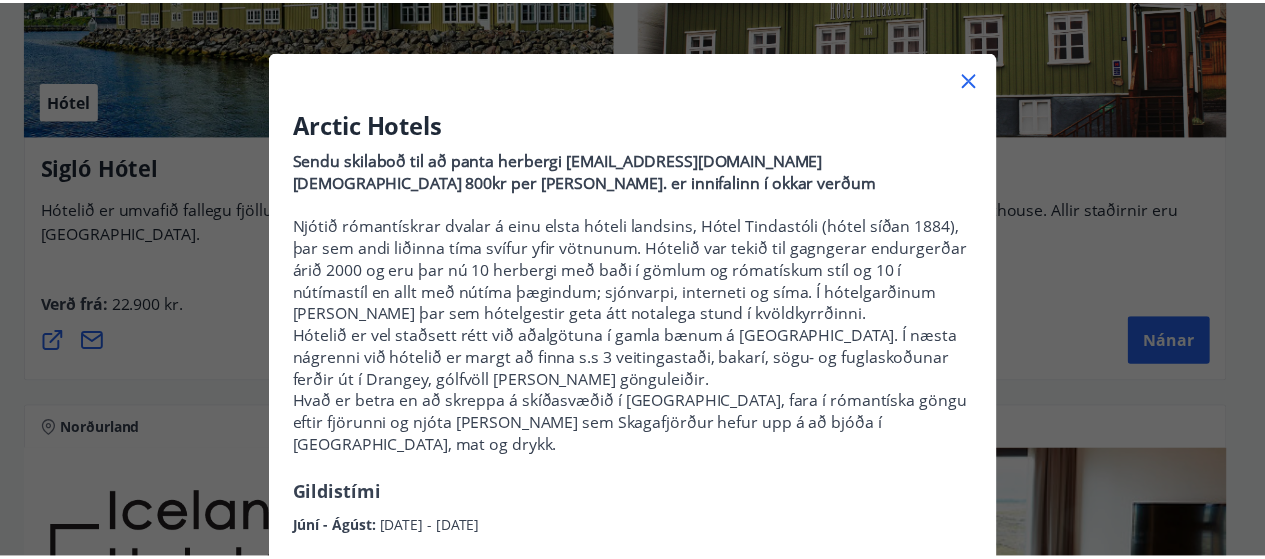 scroll, scrollTop: 100, scrollLeft: 0, axis: vertical 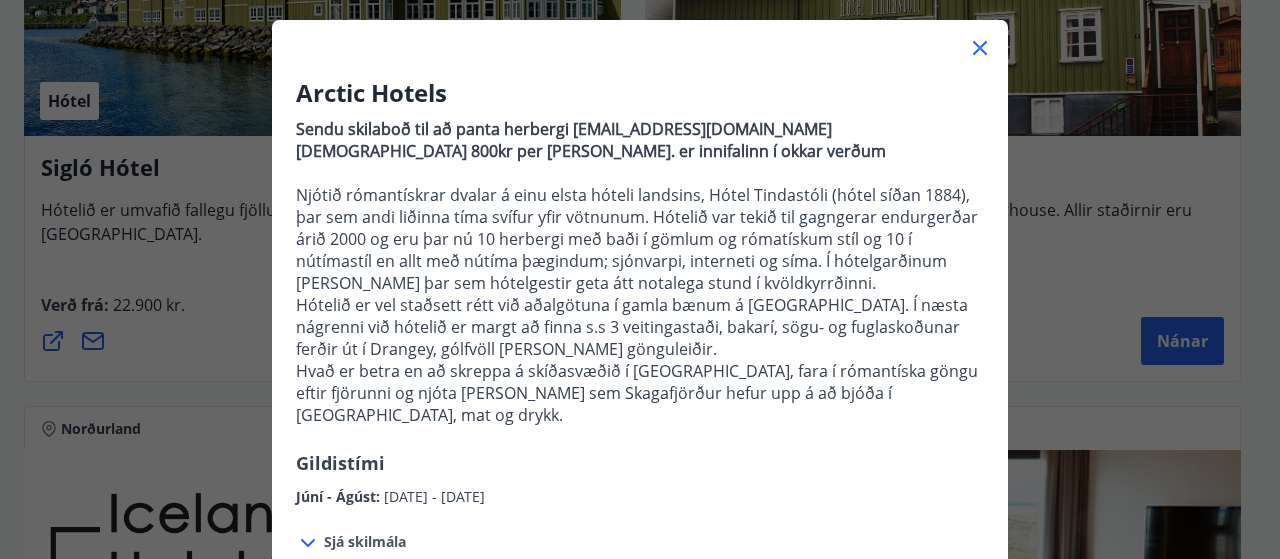 click 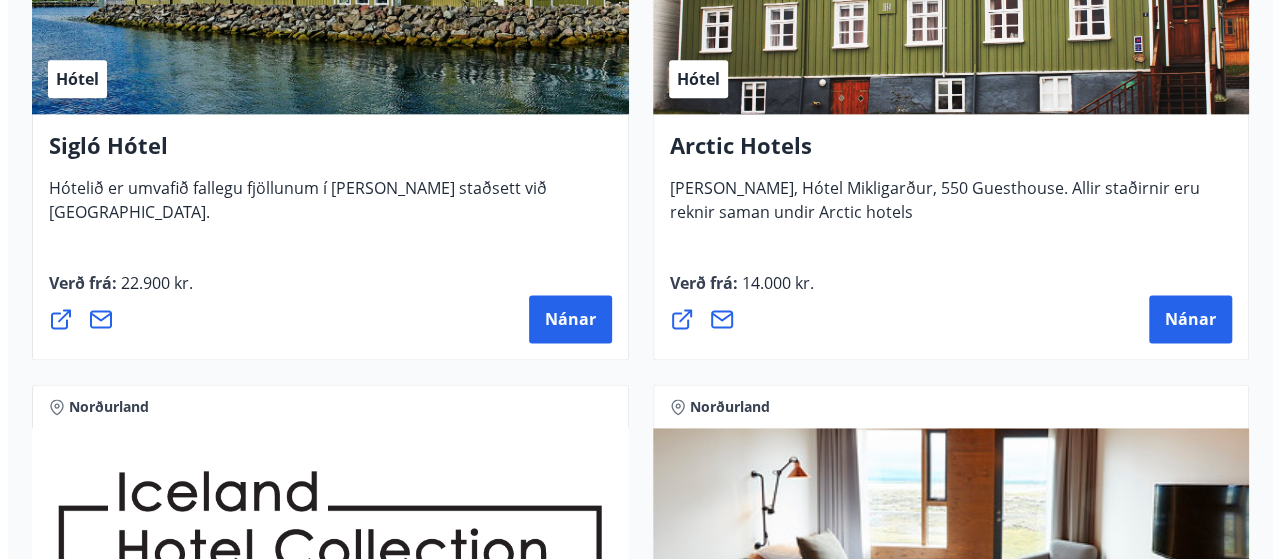 scroll, scrollTop: 1600, scrollLeft: 0, axis: vertical 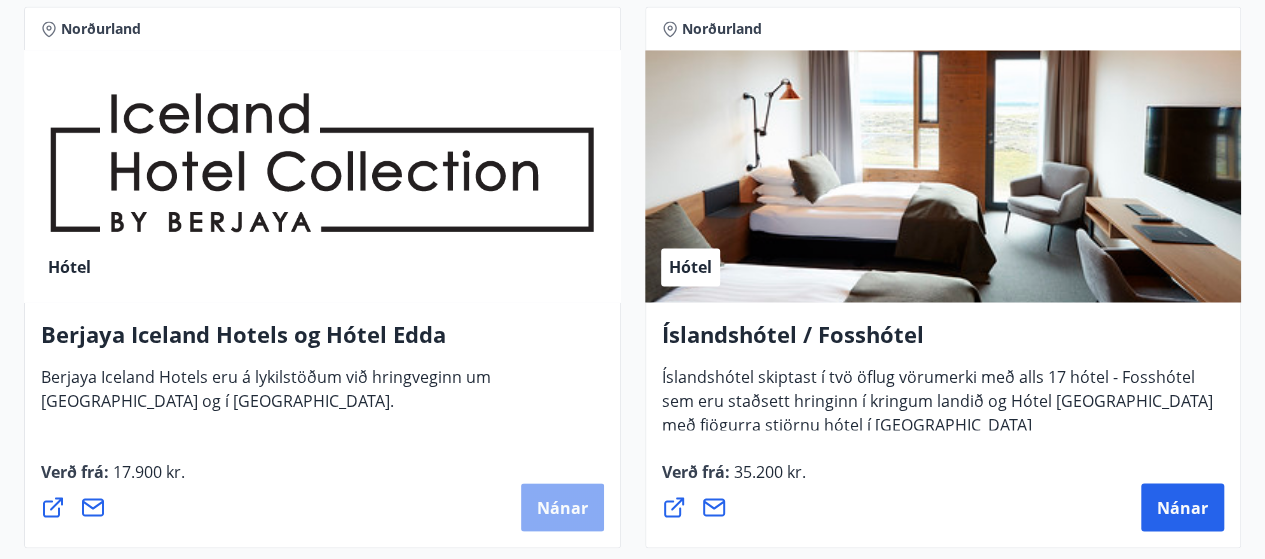 click on "Nánar" at bounding box center [562, 507] 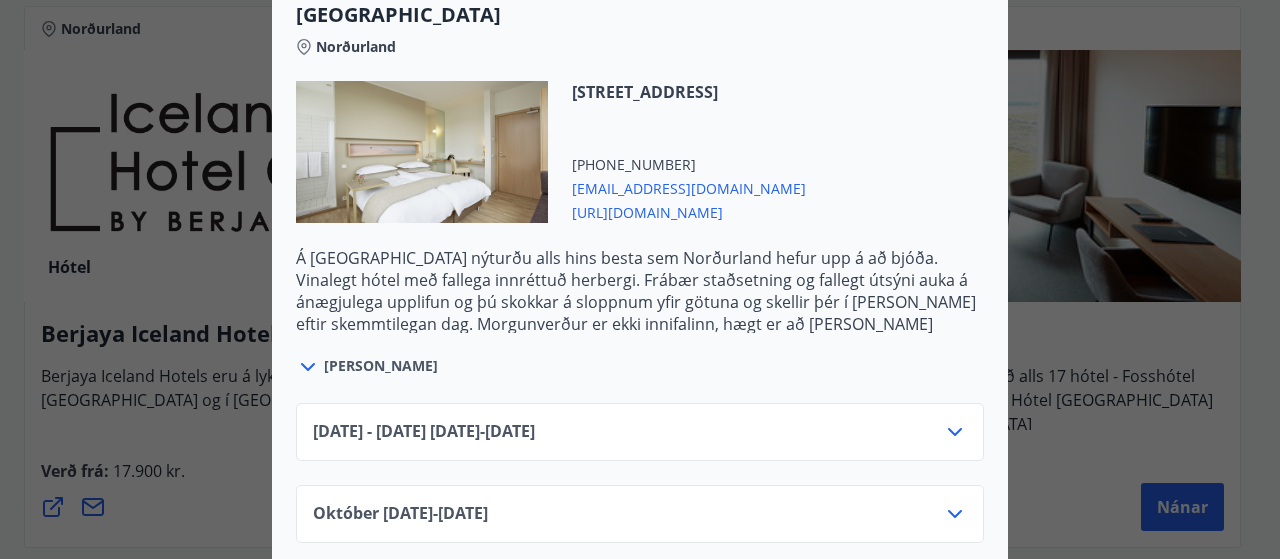 scroll, scrollTop: 600, scrollLeft: 0, axis: vertical 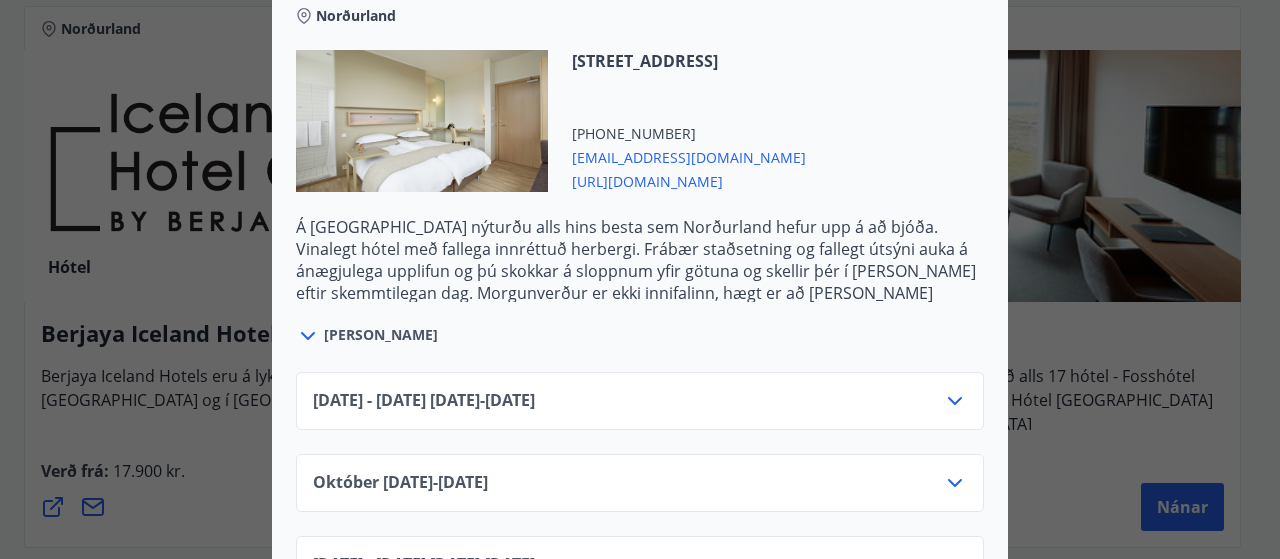 click 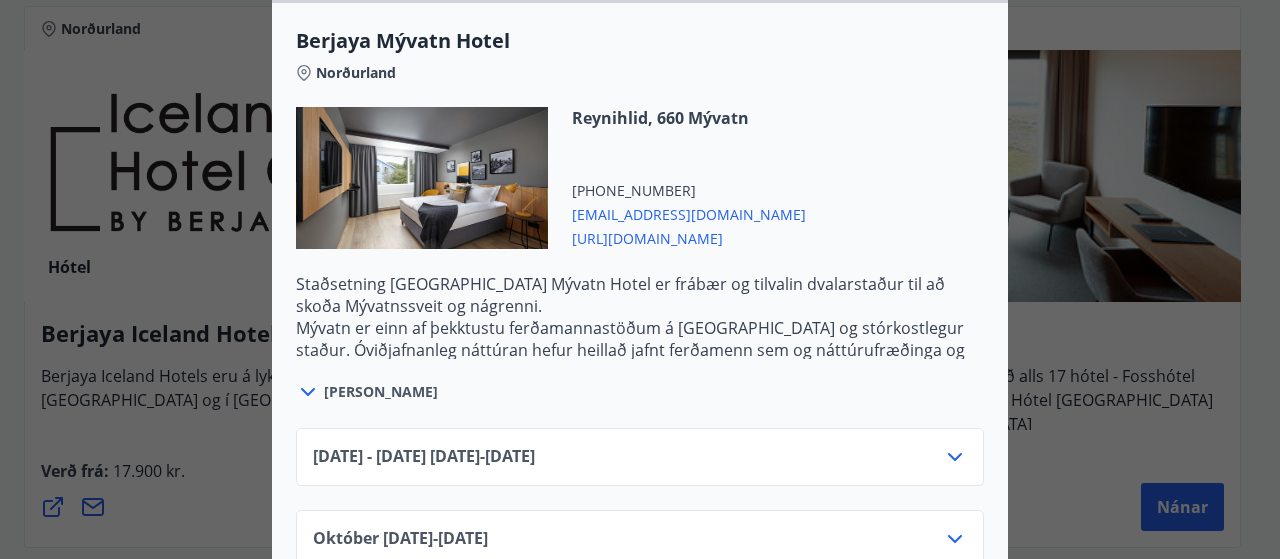 scroll, scrollTop: 1400, scrollLeft: 0, axis: vertical 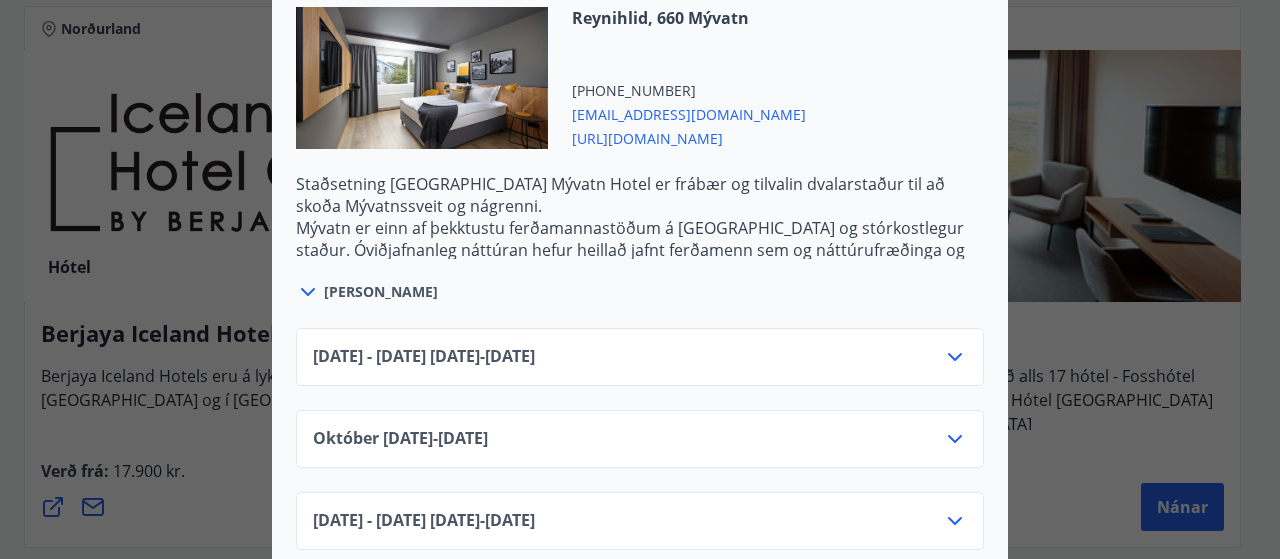 click 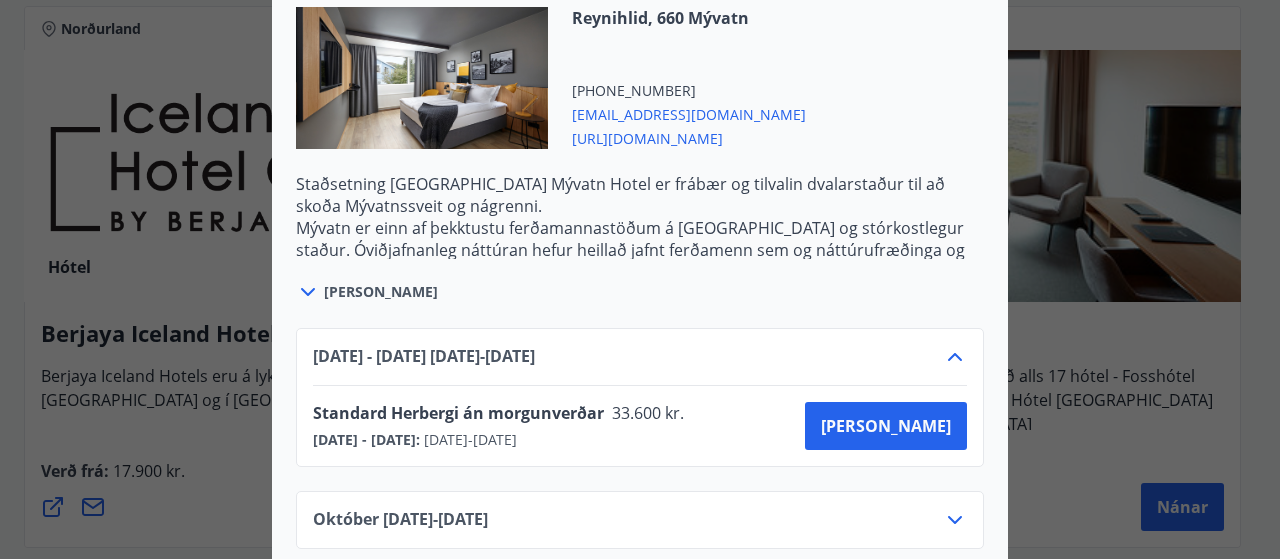 click 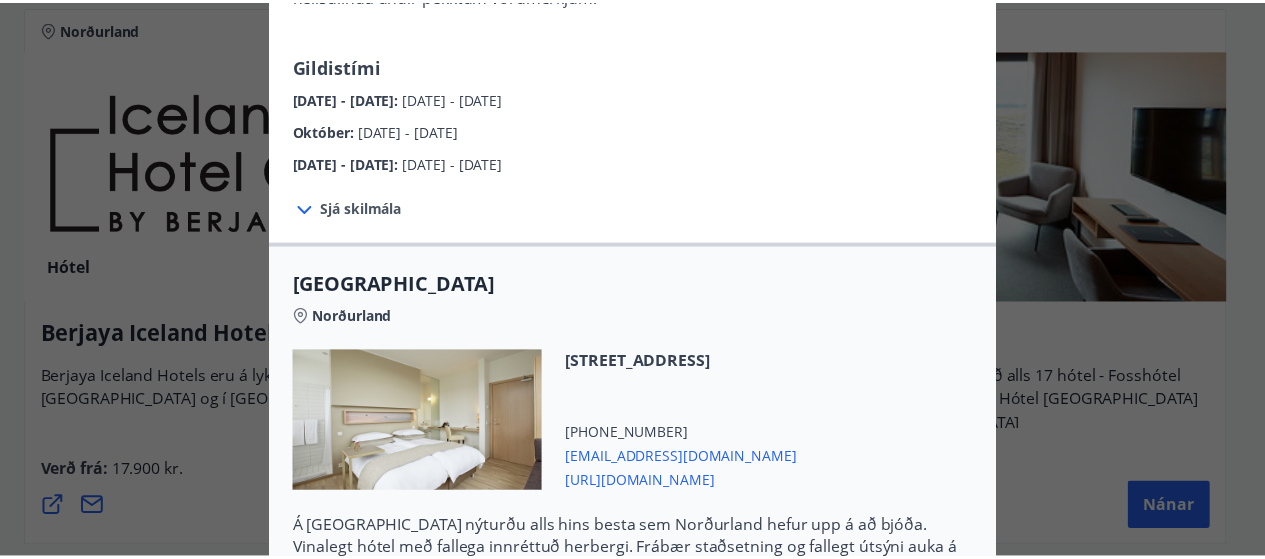 scroll, scrollTop: 0, scrollLeft: 0, axis: both 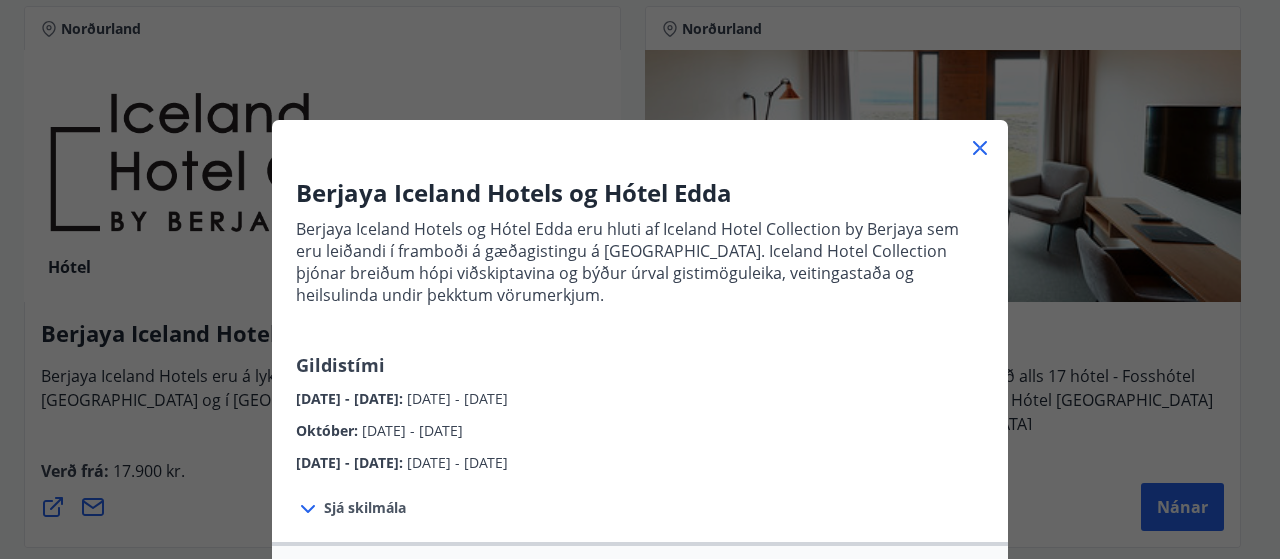 click 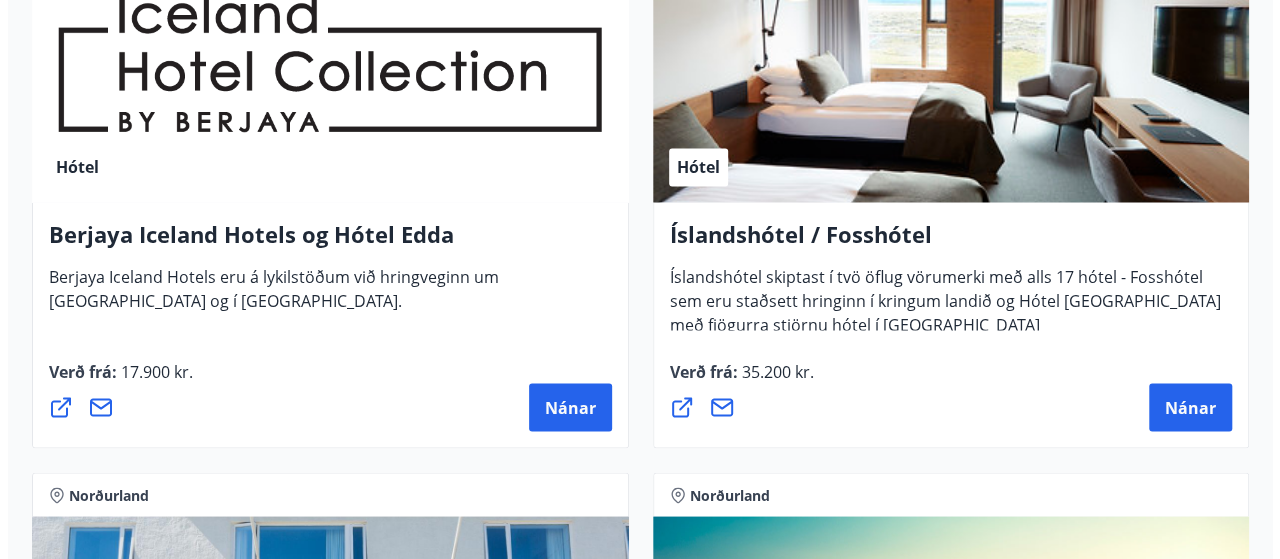 scroll, scrollTop: 1800, scrollLeft: 0, axis: vertical 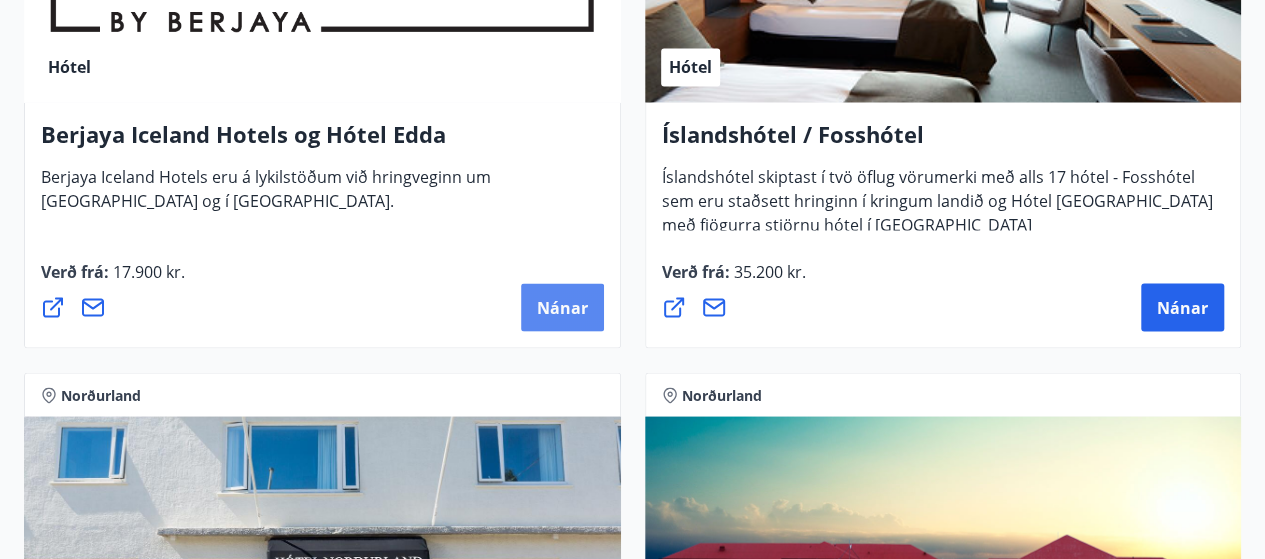 click on "Nánar" at bounding box center [562, 307] 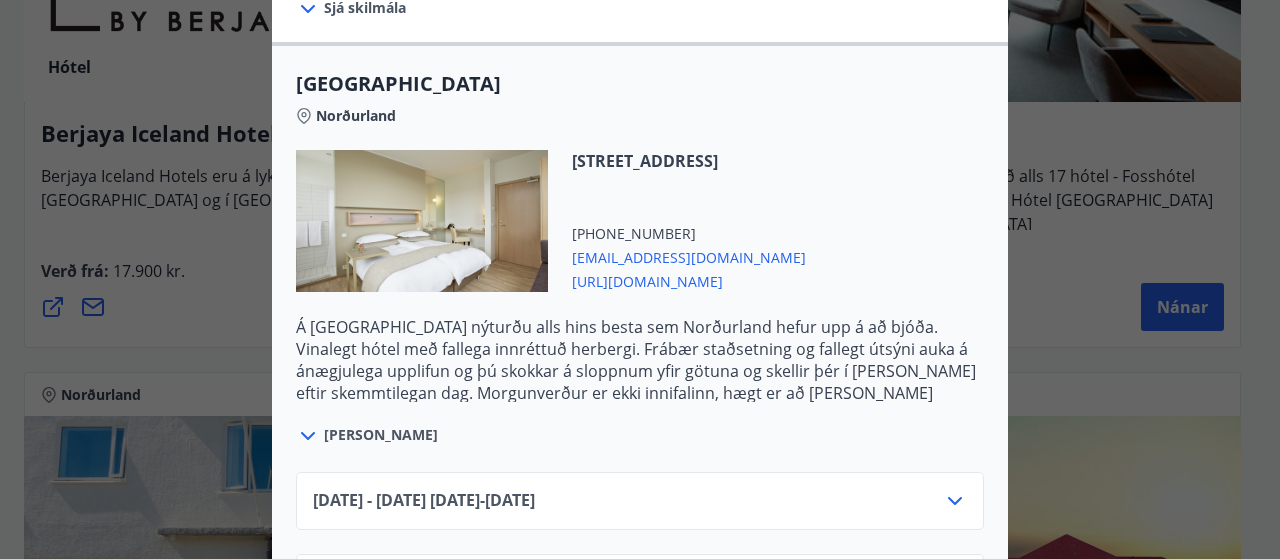 scroll, scrollTop: 600, scrollLeft: 0, axis: vertical 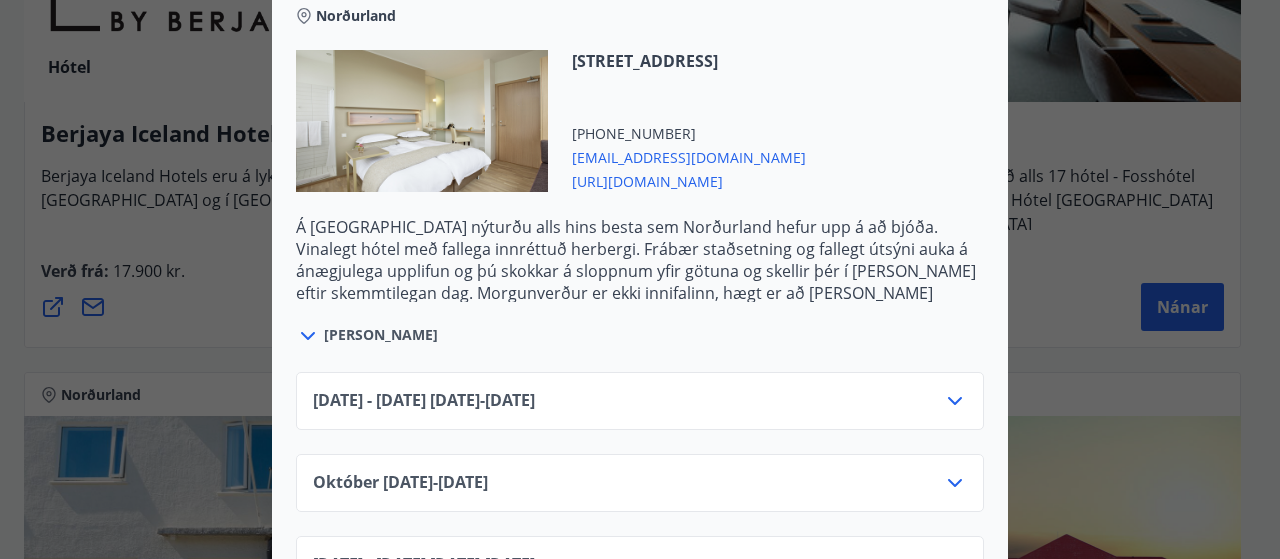 click 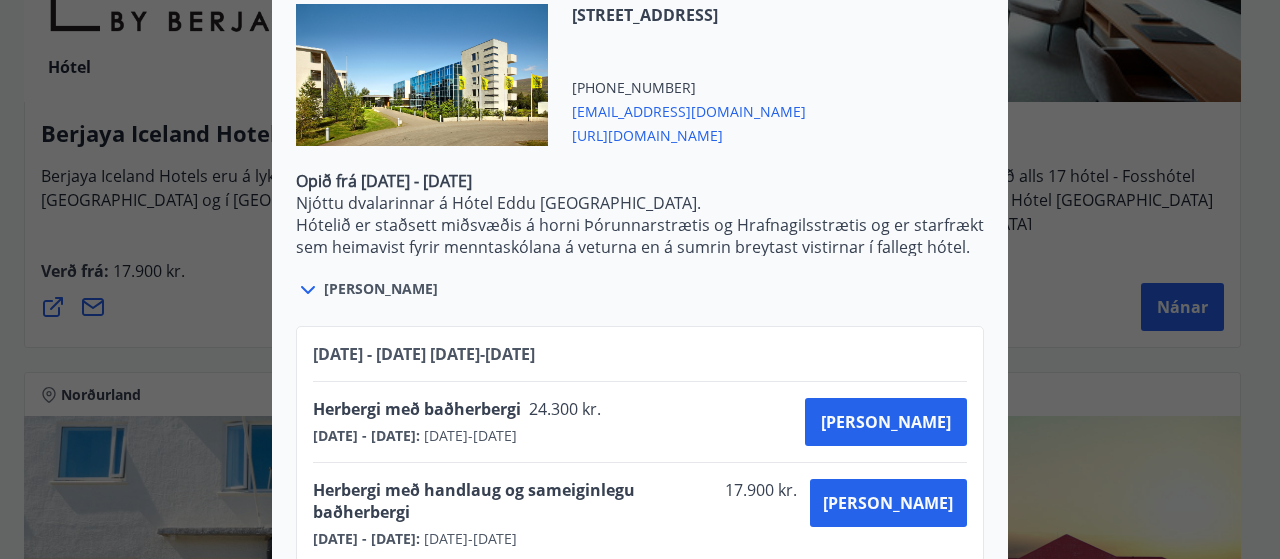 scroll, scrollTop: 2096, scrollLeft: 0, axis: vertical 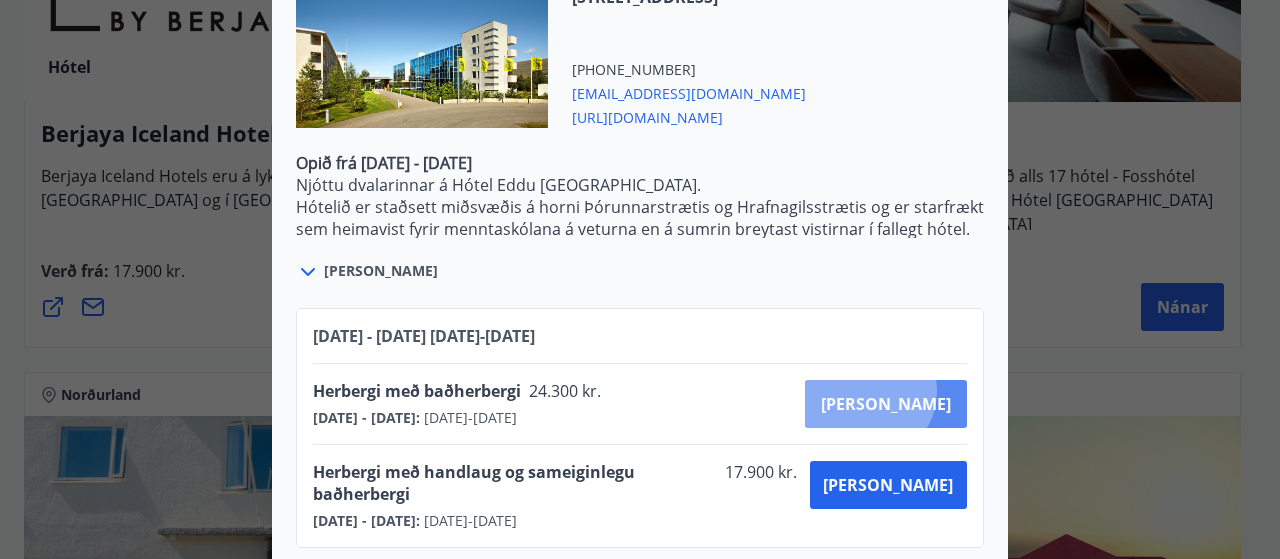 click on "Kaupa" at bounding box center [886, 404] 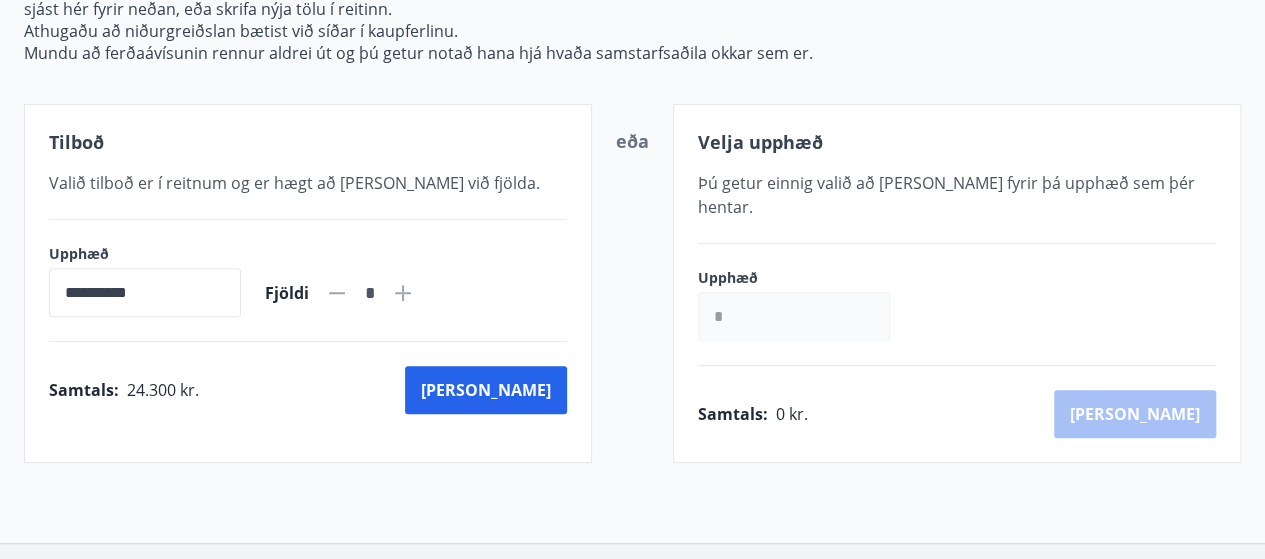 scroll, scrollTop: 123, scrollLeft: 0, axis: vertical 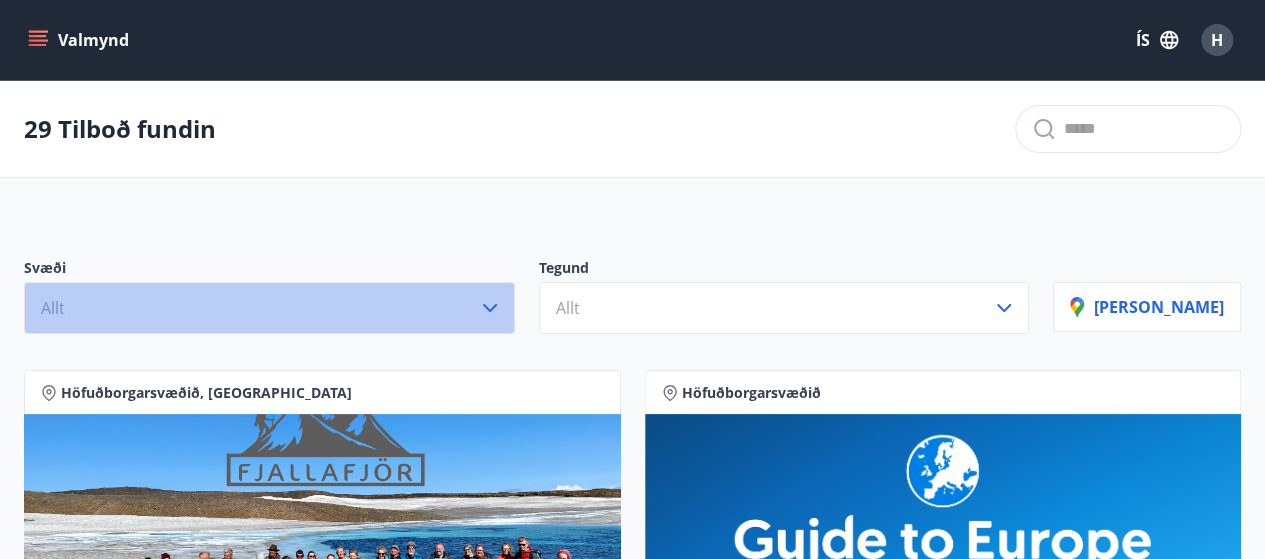 click 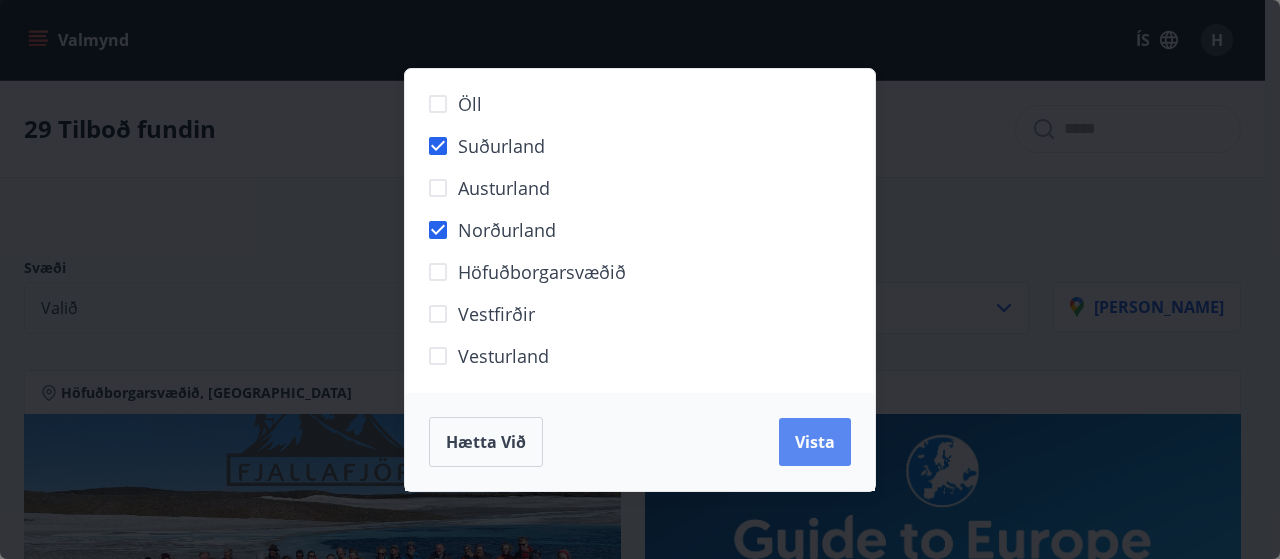 click on "Vista" at bounding box center [815, 442] 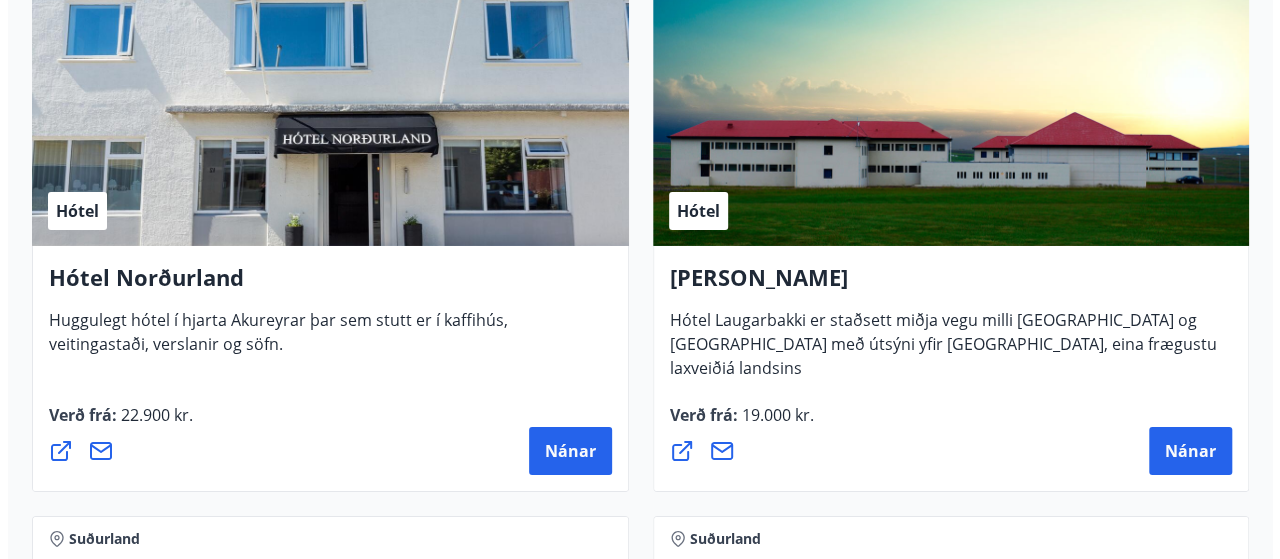 scroll, scrollTop: 3400, scrollLeft: 0, axis: vertical 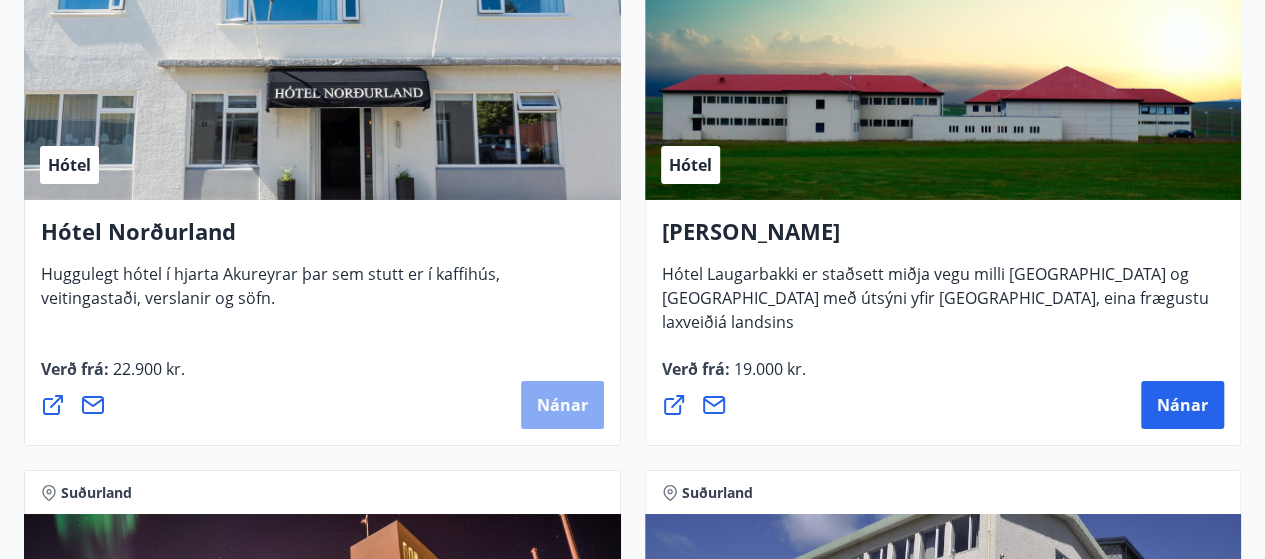 click on "Nánar" at bounding box center (562, 405) 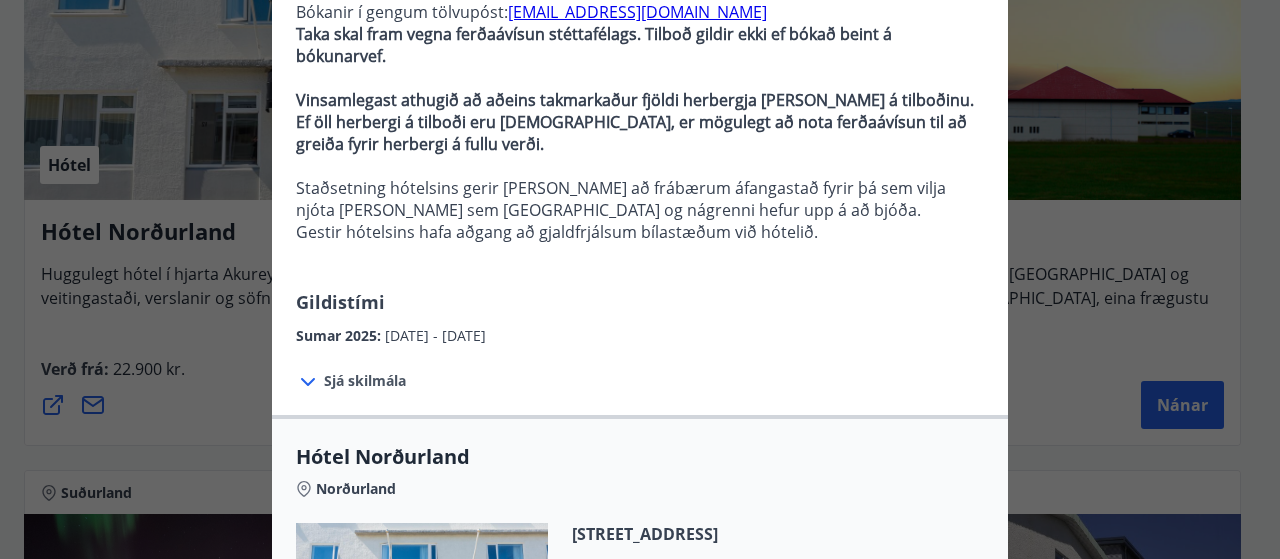 scroll, scrollTop: 0, scrollLeft: 0, axis: both 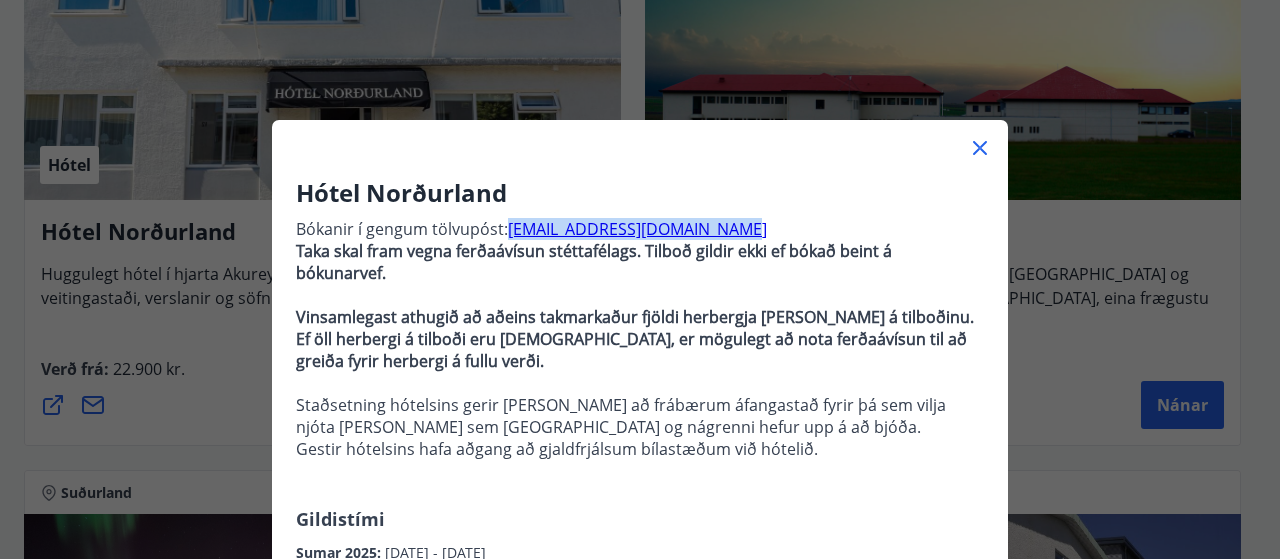 drag, startPoint x: 789, startPoint y: 234, endPoint x: 502, endPoint y: 227, distance: 287.08536 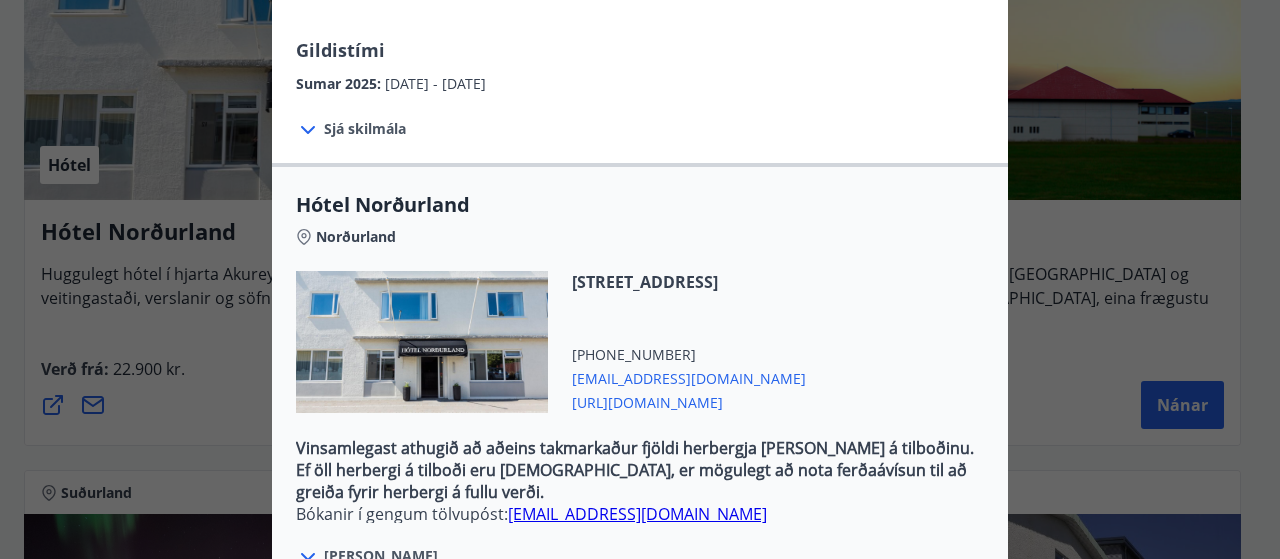 scroll, scrollTop: 500, scrollLeft: 0, axis: vertical 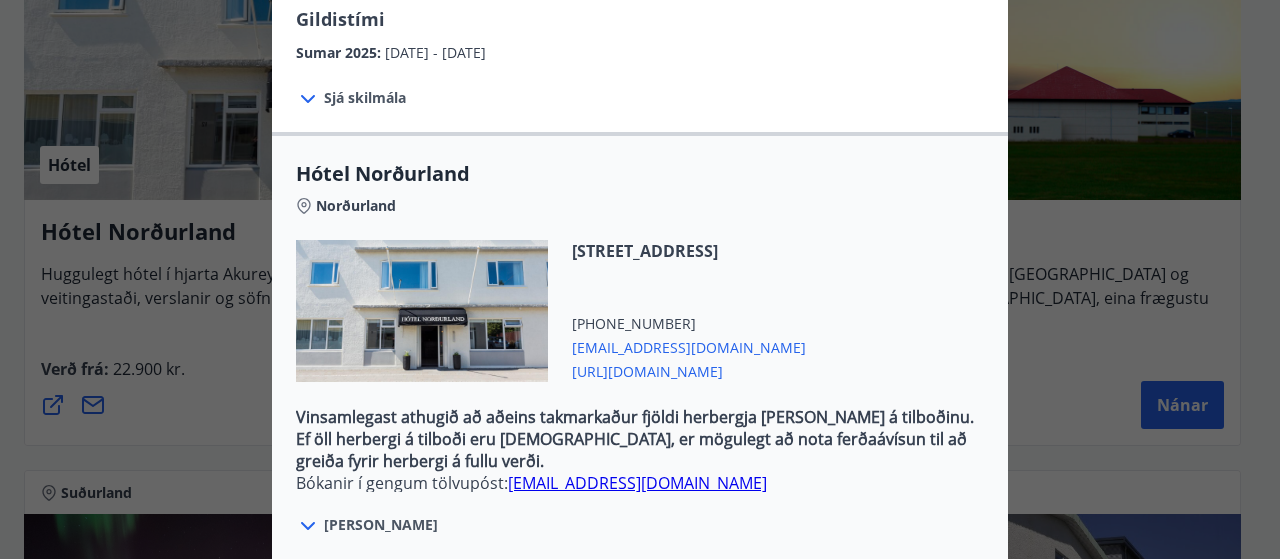 click at bounding box center (422, 311) 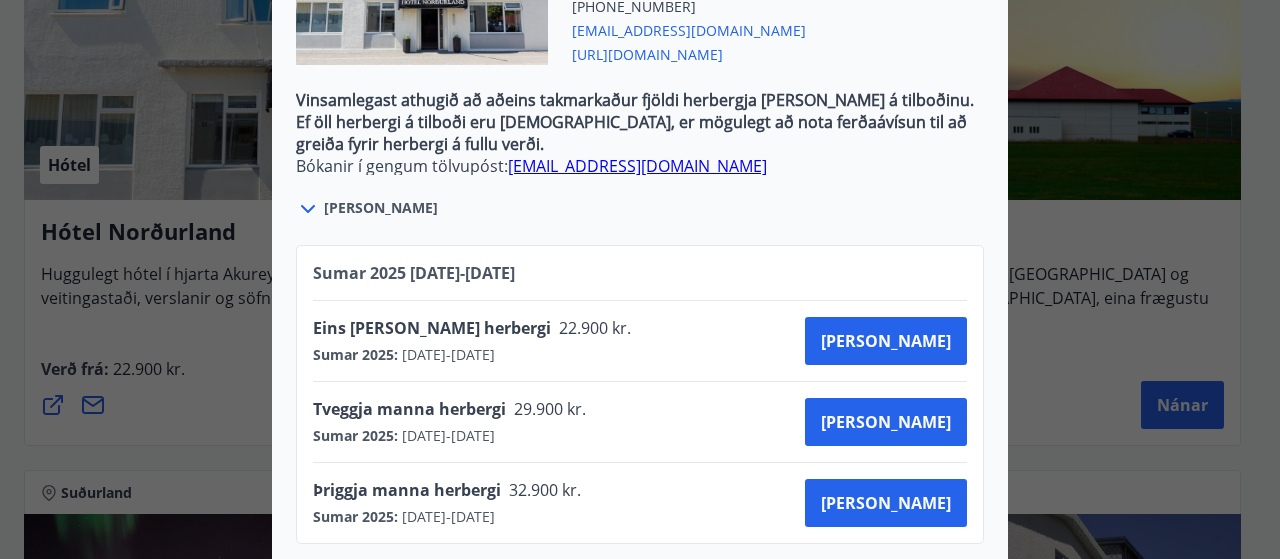 scroll, scrollTop: 517, scrollLeft: 0, axis: vertical 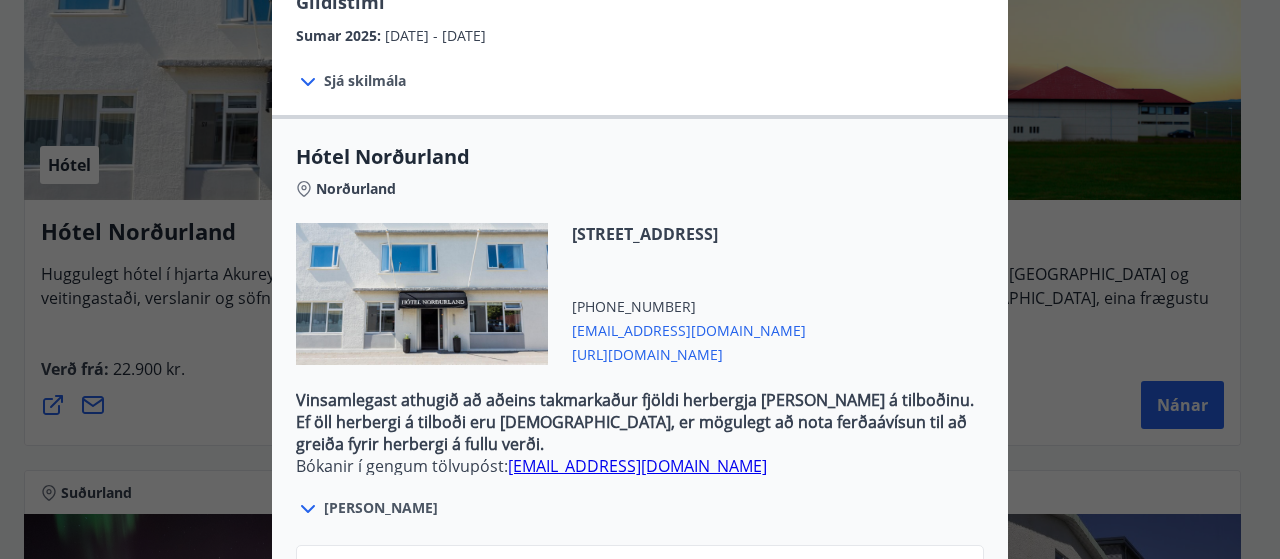 click on "booking@hotel-nordurland.is" at bounding box center (689, 329) 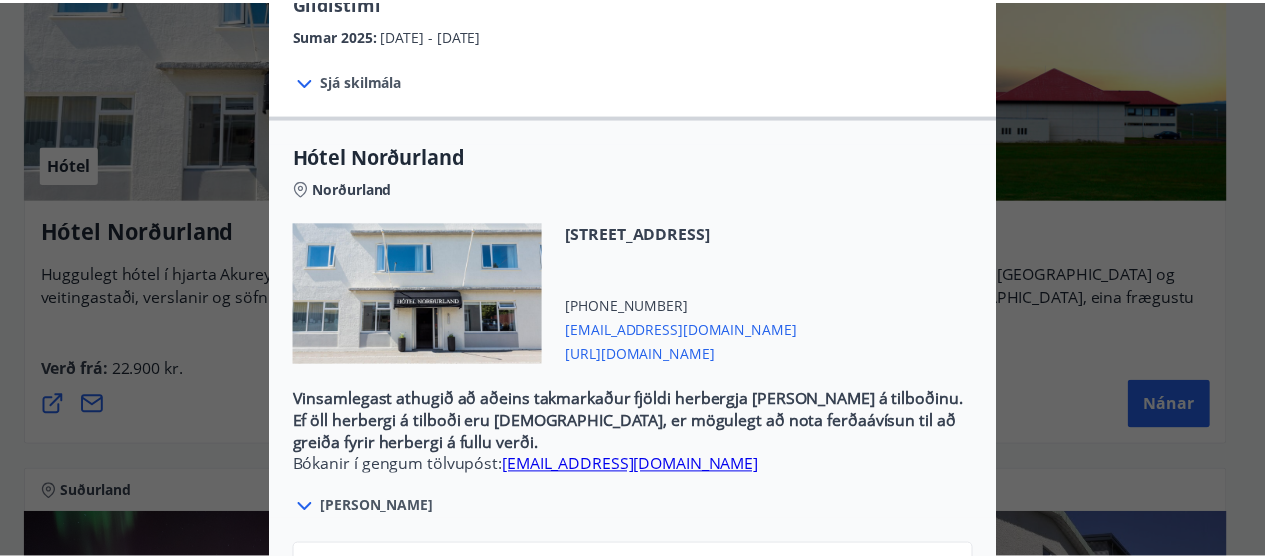 scroll, scrollTop: 0, scrollLeft: 0, axis: both 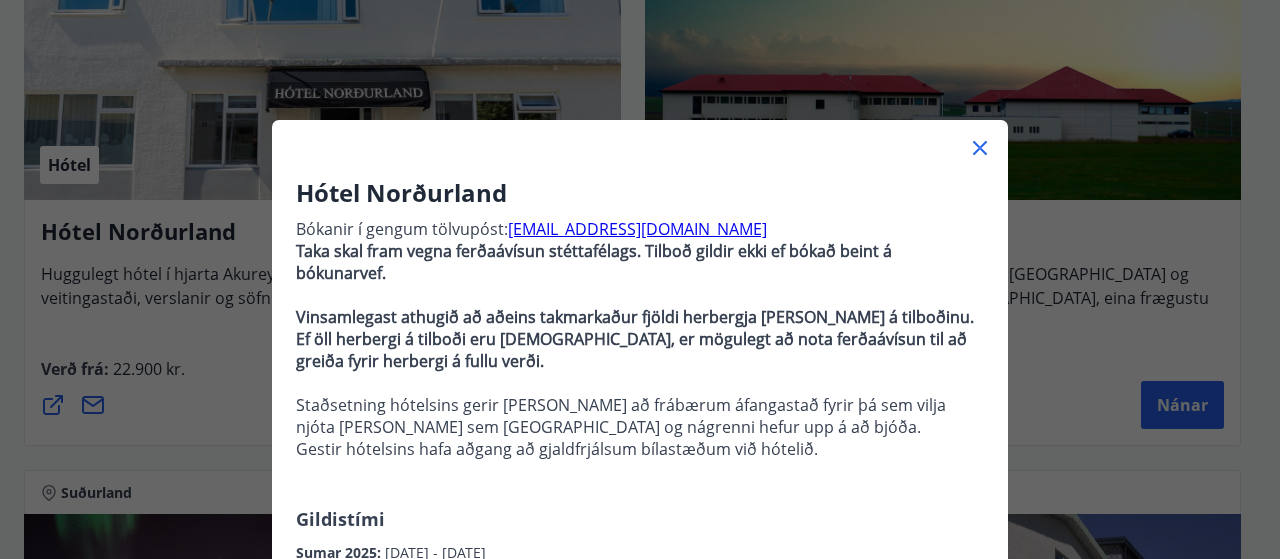 click 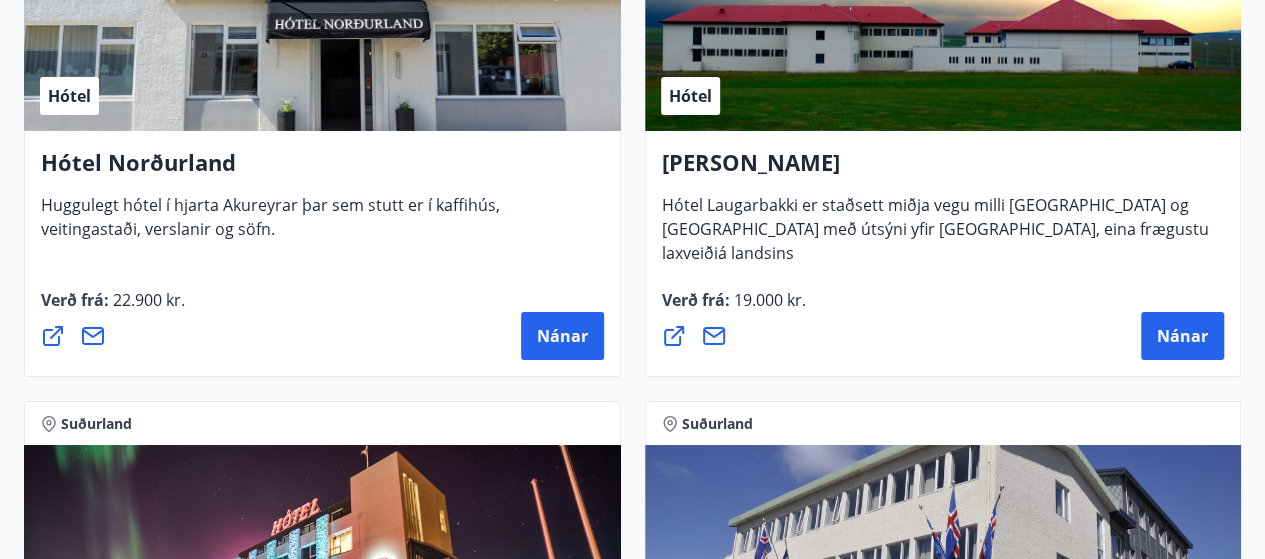 scroll, scrollTop: 3500, scrollLeft: 0, axis: vertical 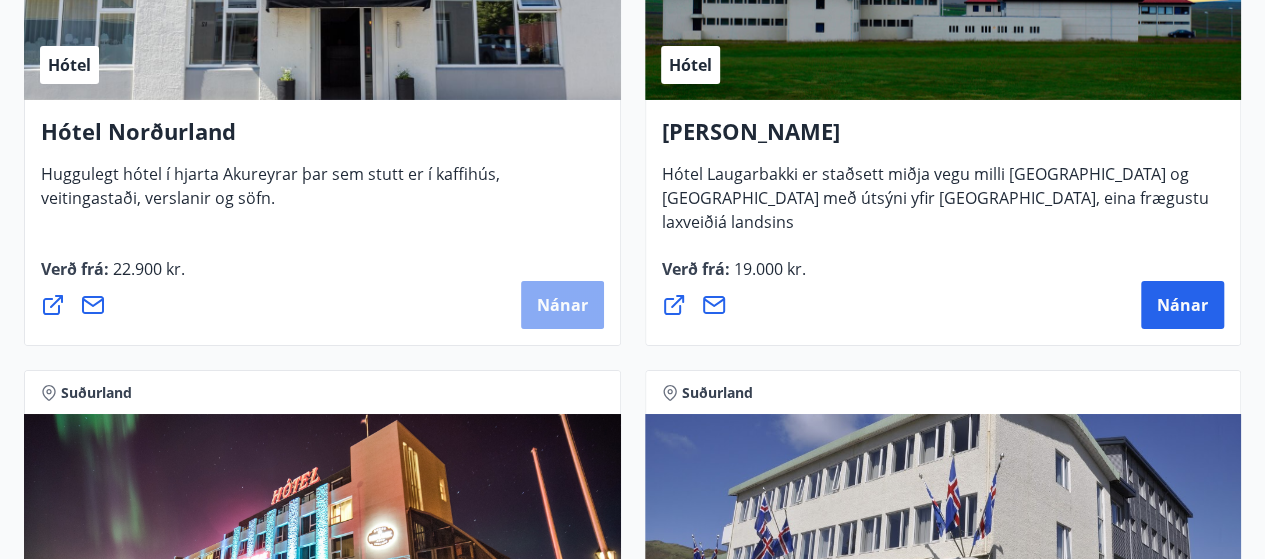 click on "Nánar" at bounding box center (562, 305) 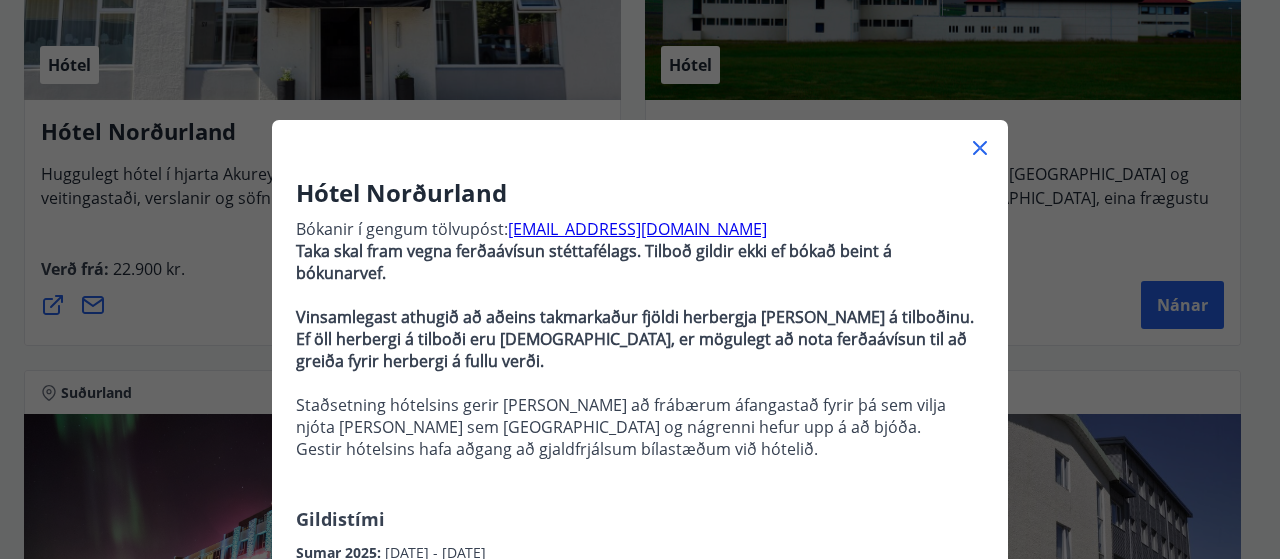 click 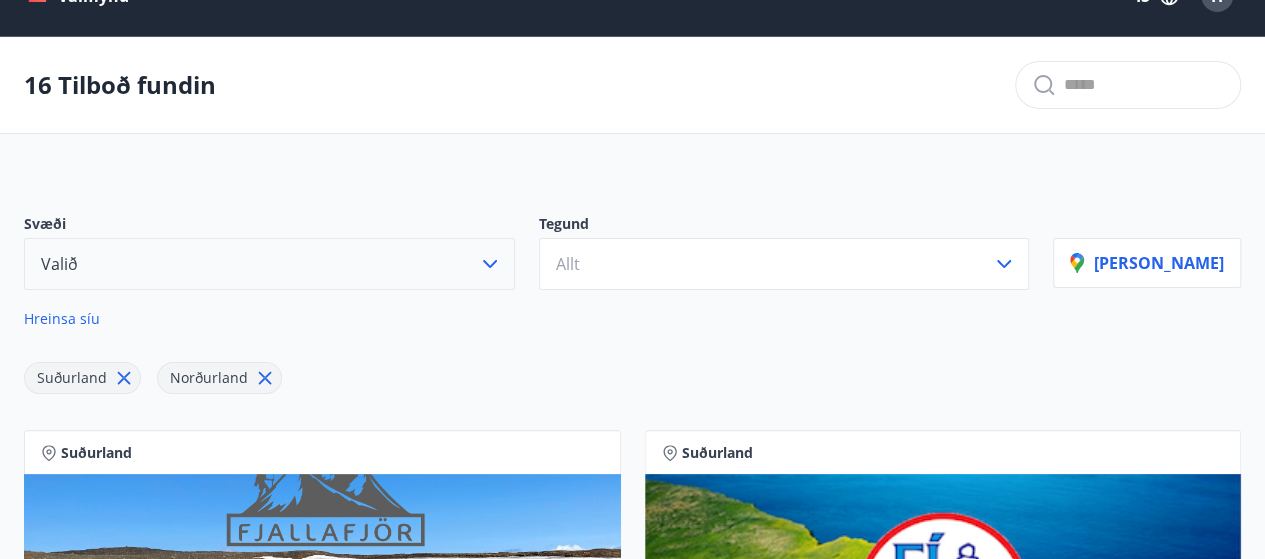 scroll, scrollTop: 0, scrollLeft: 0, axis: both 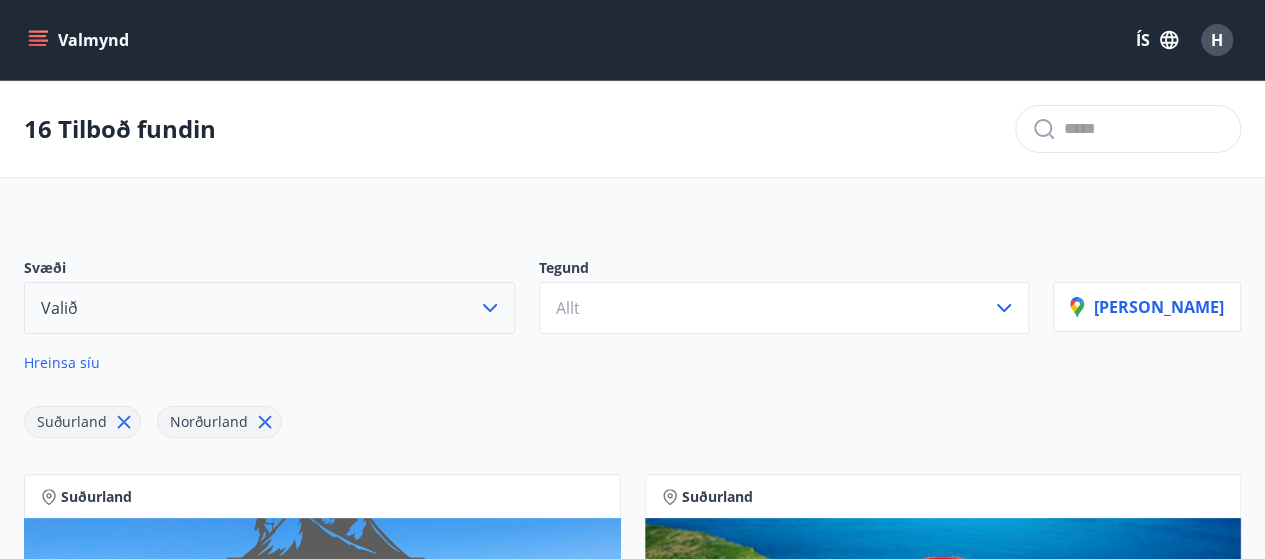 click on "Valmynd" at bounding box center (80, 40) 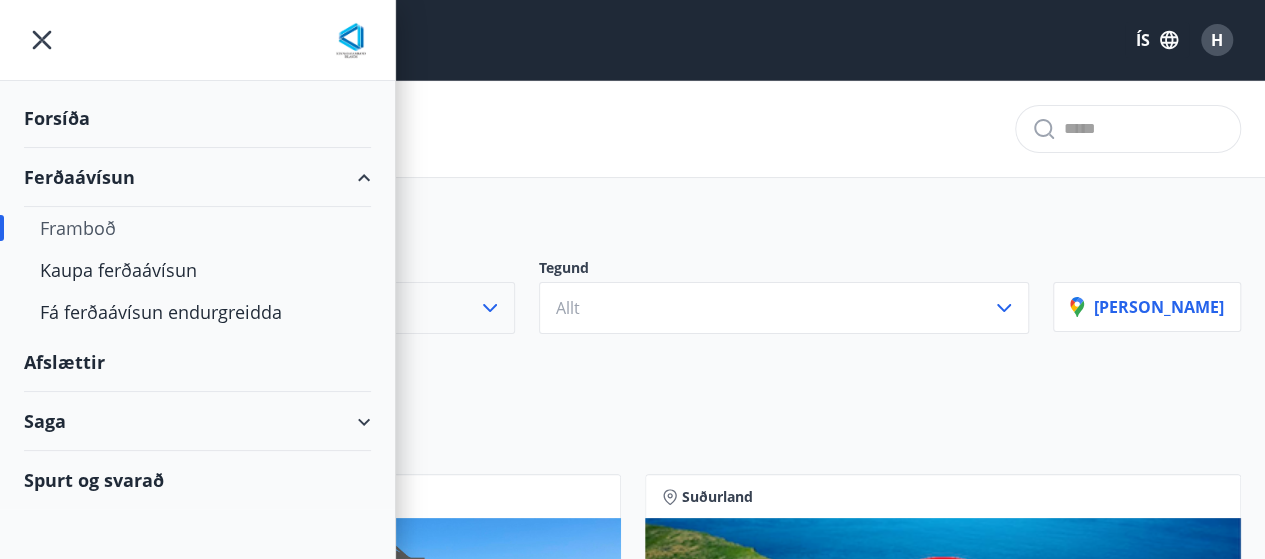 click on "Afslættir" at bounding box center [197, 362] 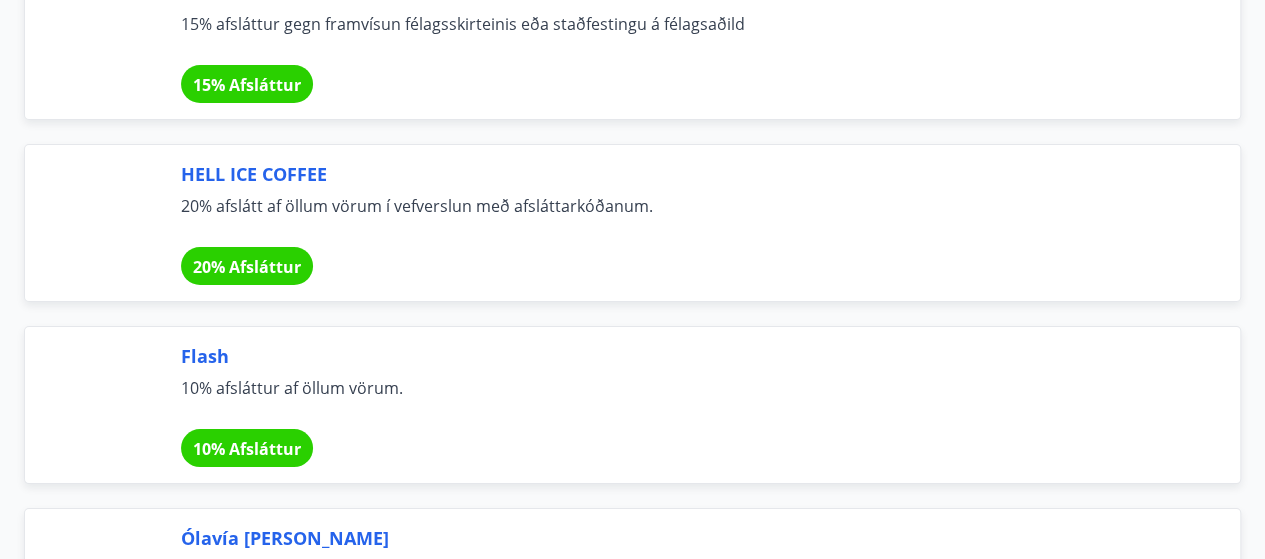 scroll, scrollTop: 11176, scrollLeft: 0, axis: vertical 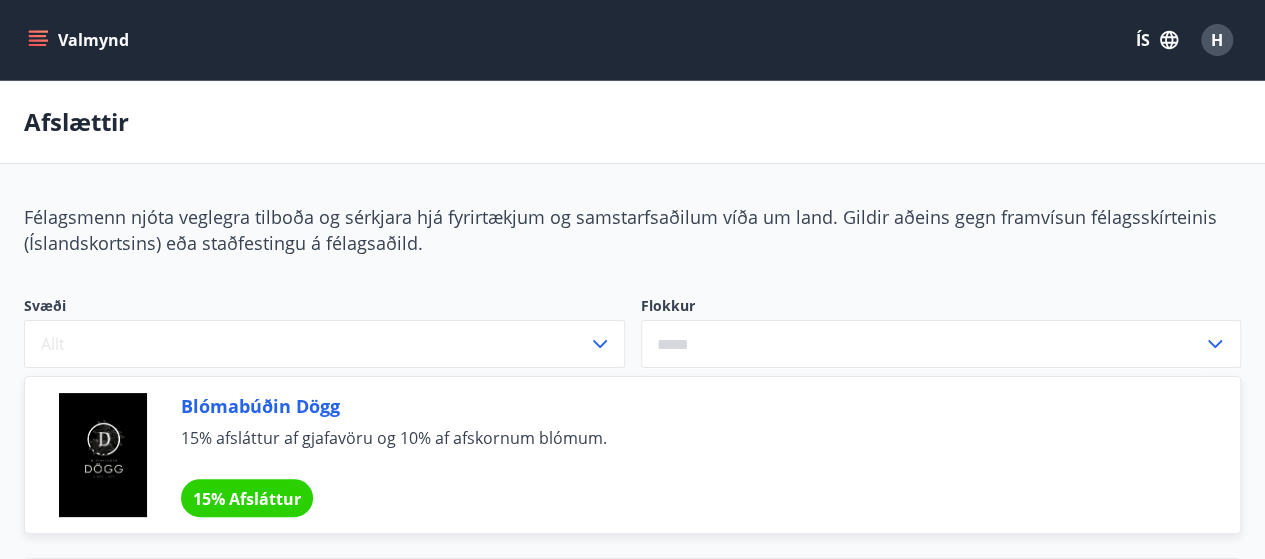 click 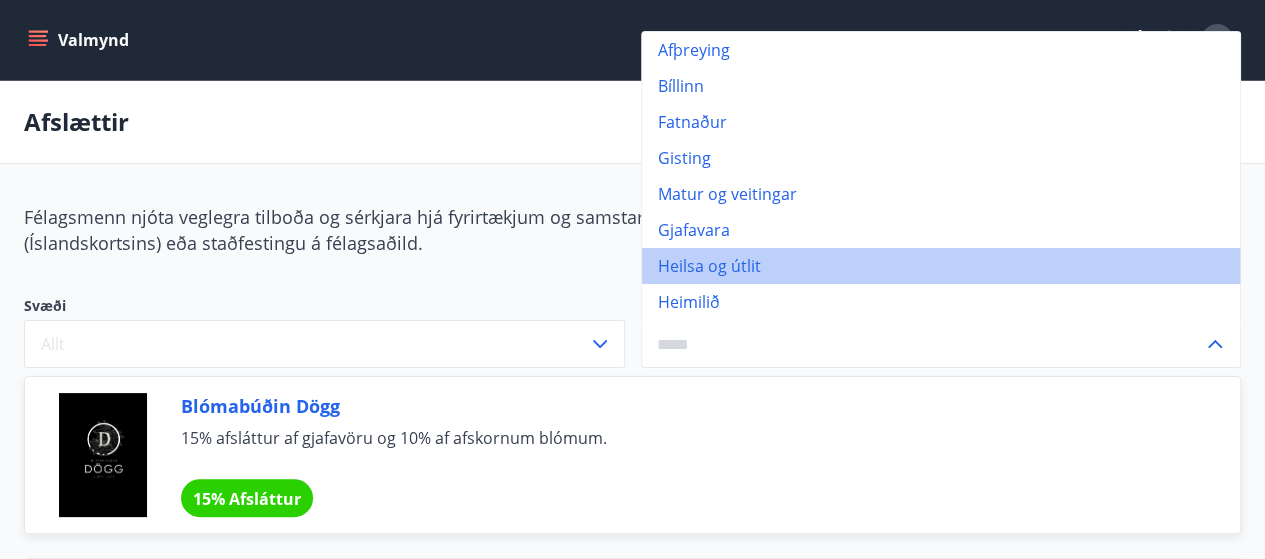 click on "Heilsa og útlit" at bounding box center (941, 266) 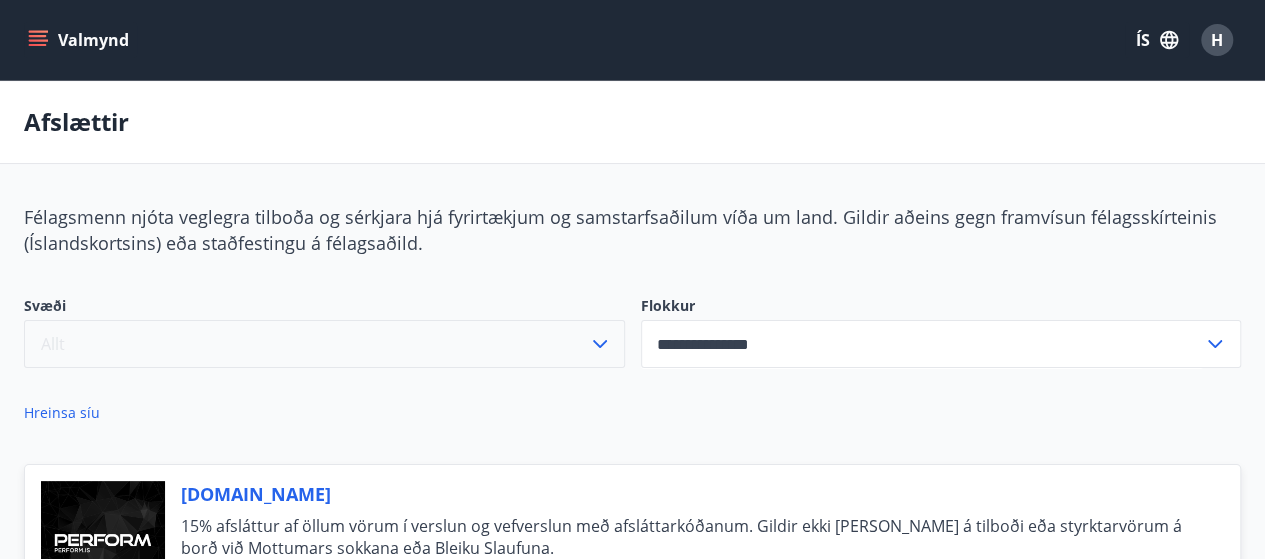 click 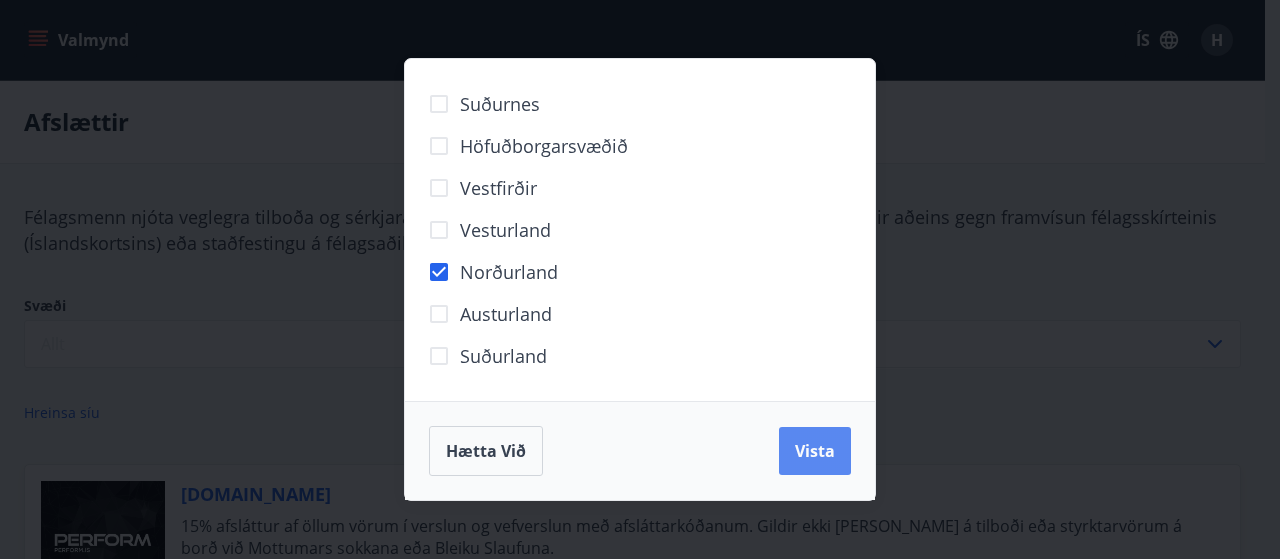 click on "Vista" at bounding box center [815, 451] 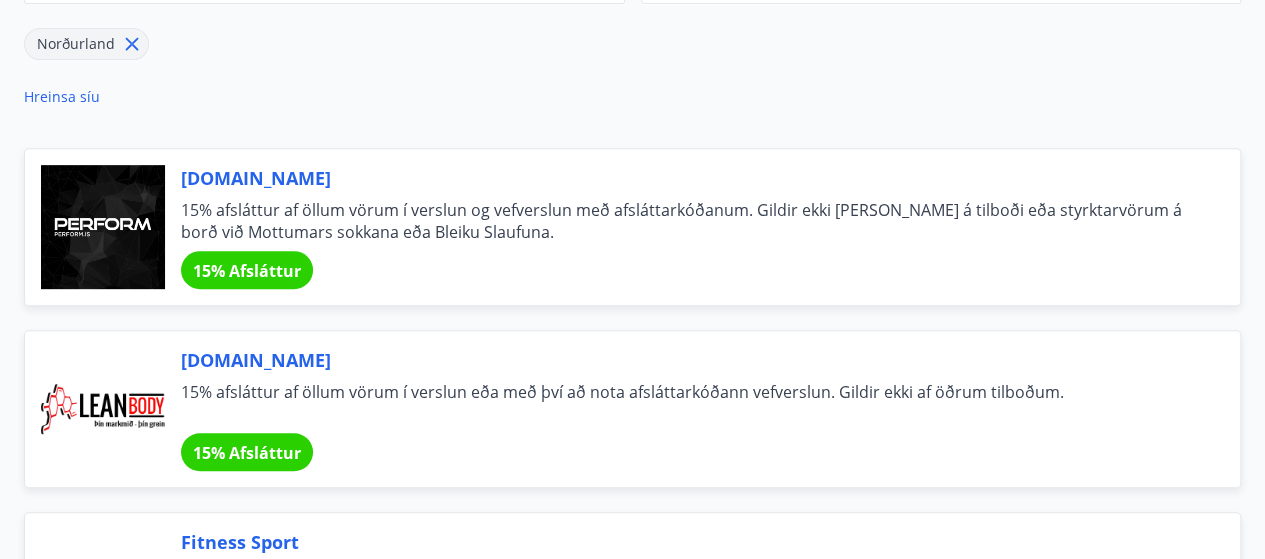 scroll, scrollTop: 0, scrollLeft: 0, axis: both 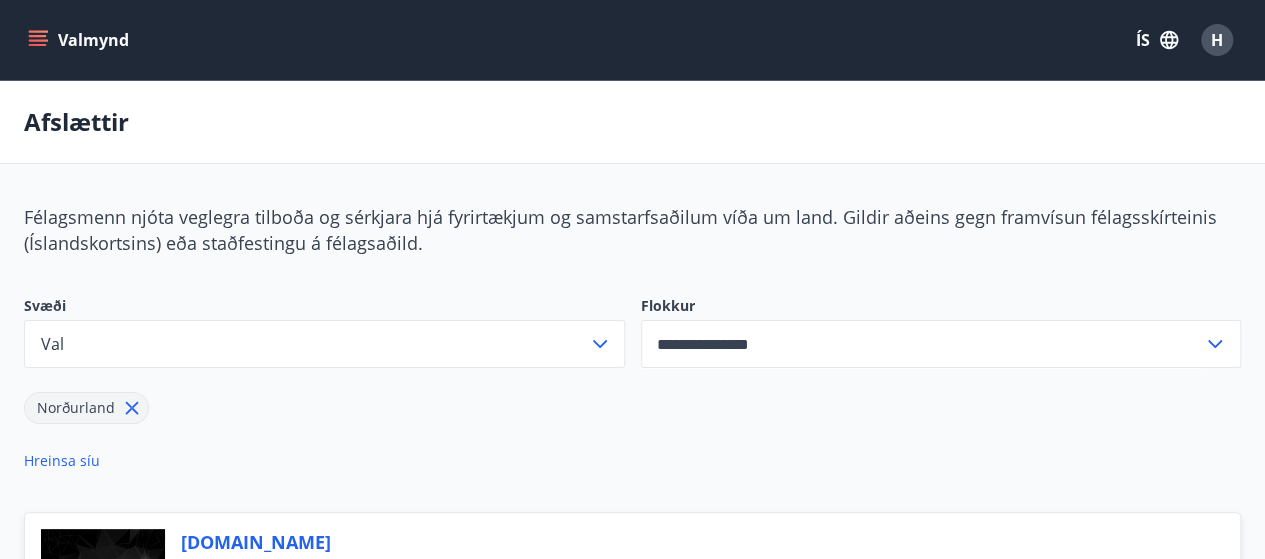 click 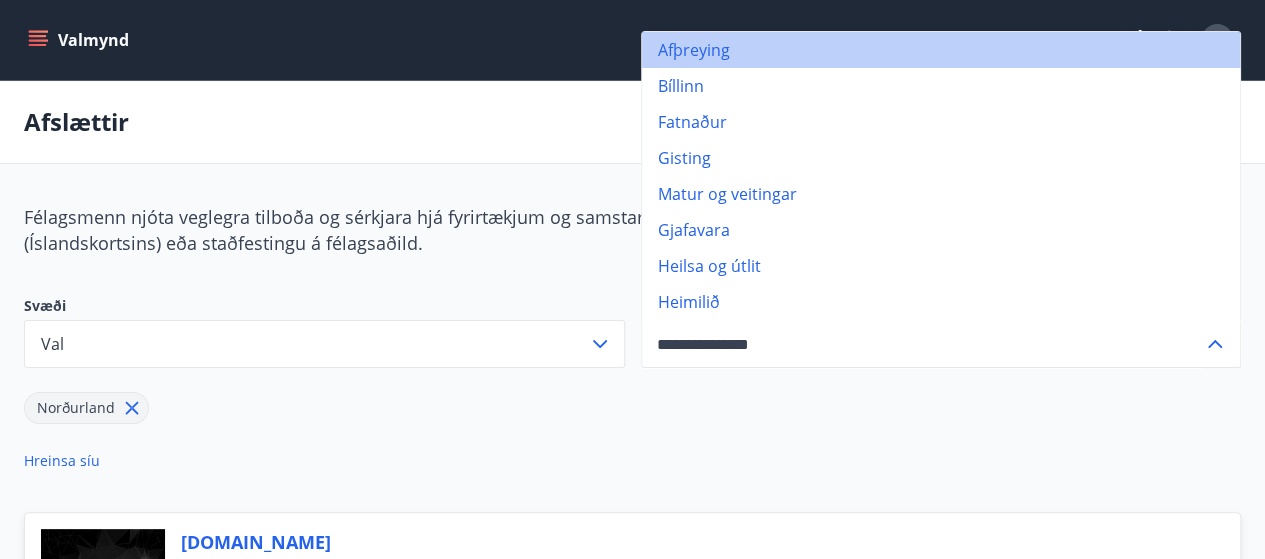 click on "Afþreying" at bounding box center [941, 50] 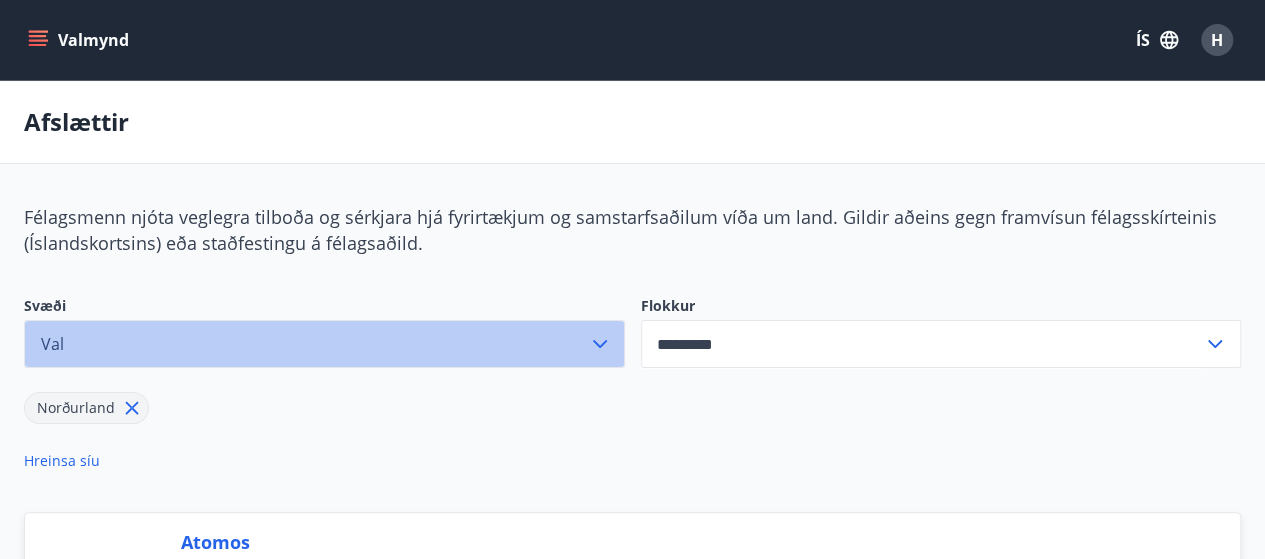 click 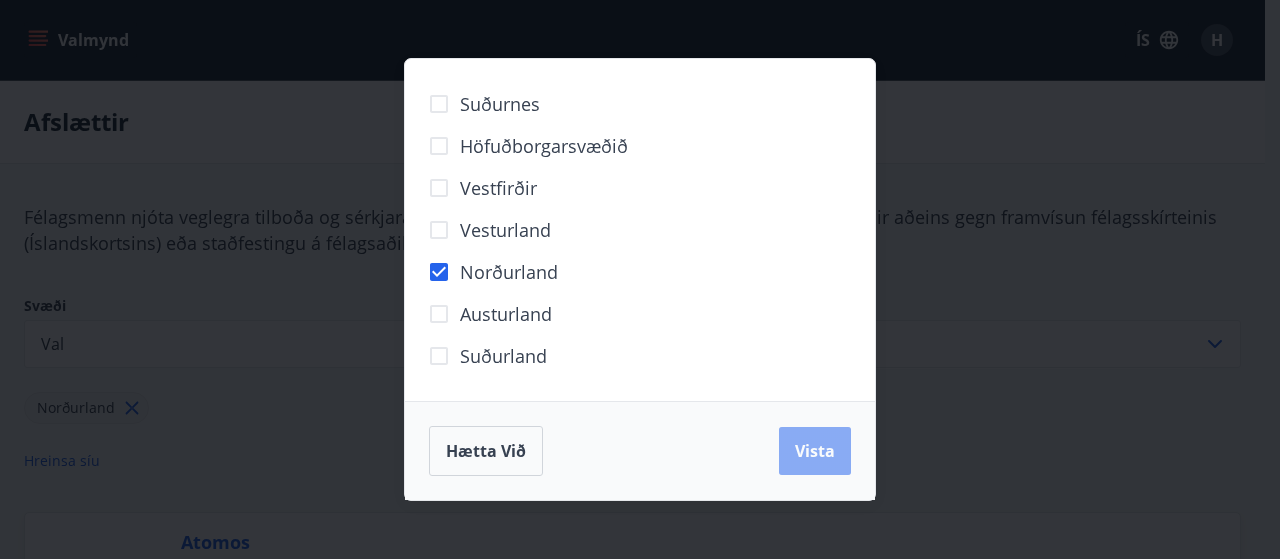 click on "Vista" at bounding box center (815, 451) 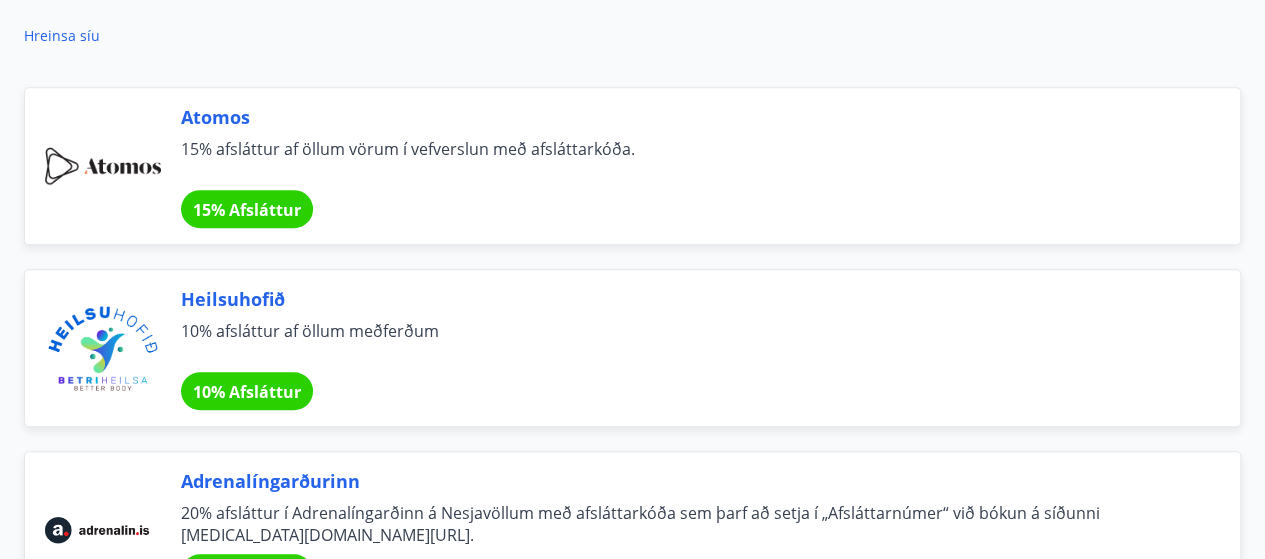 scroll, scrollTop: 478, scrollLeft: 0, axis: vertical 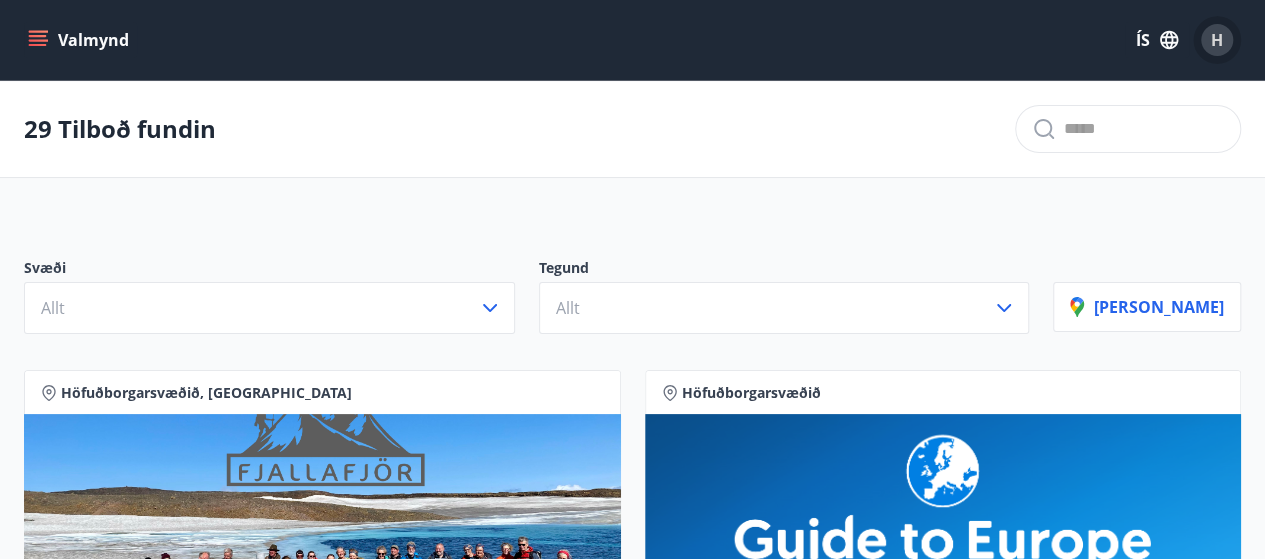 click on "H" at bounding box center (1217, 40) 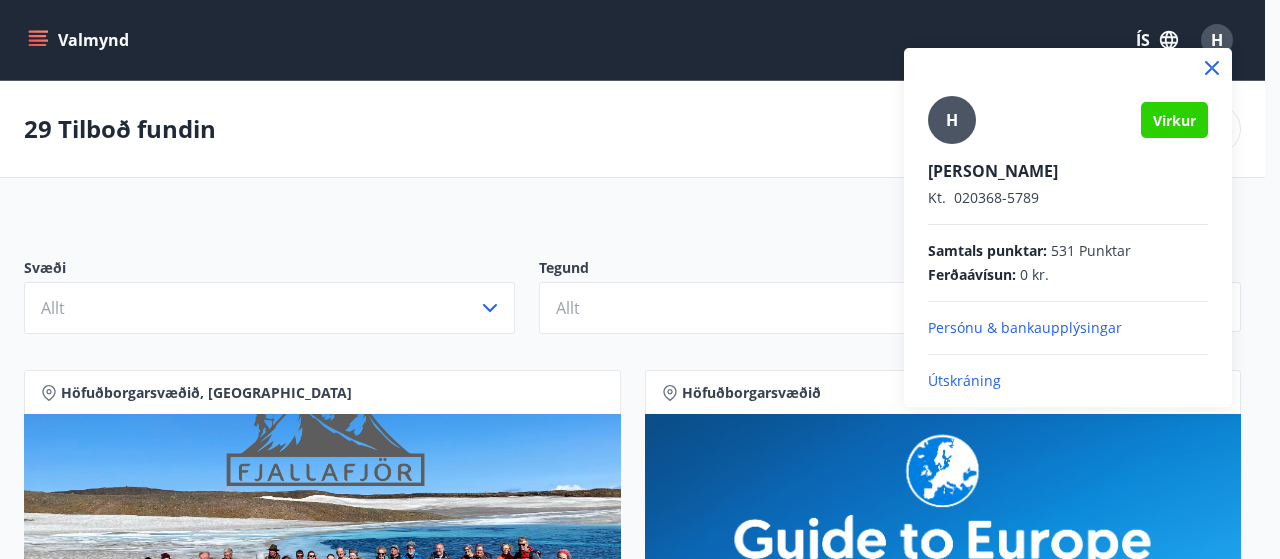 click at bounding box center (640, 279) 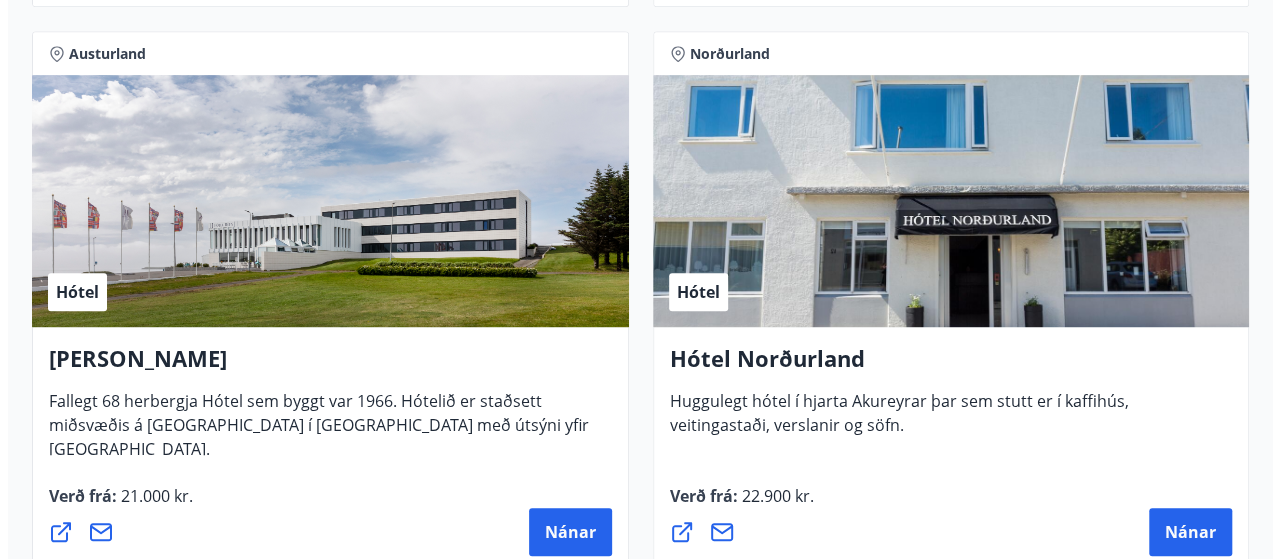 scroll, scrollTop: 4400, scrollLeft: 0, axis: vertical 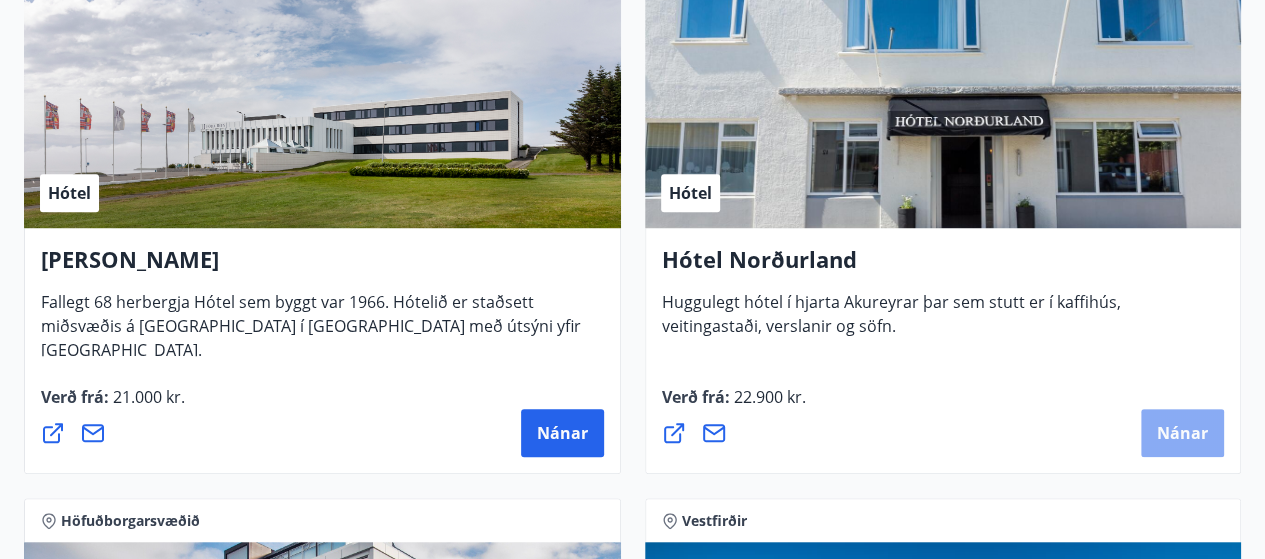 click on "Nánar" at bounding box center (1182, 433) 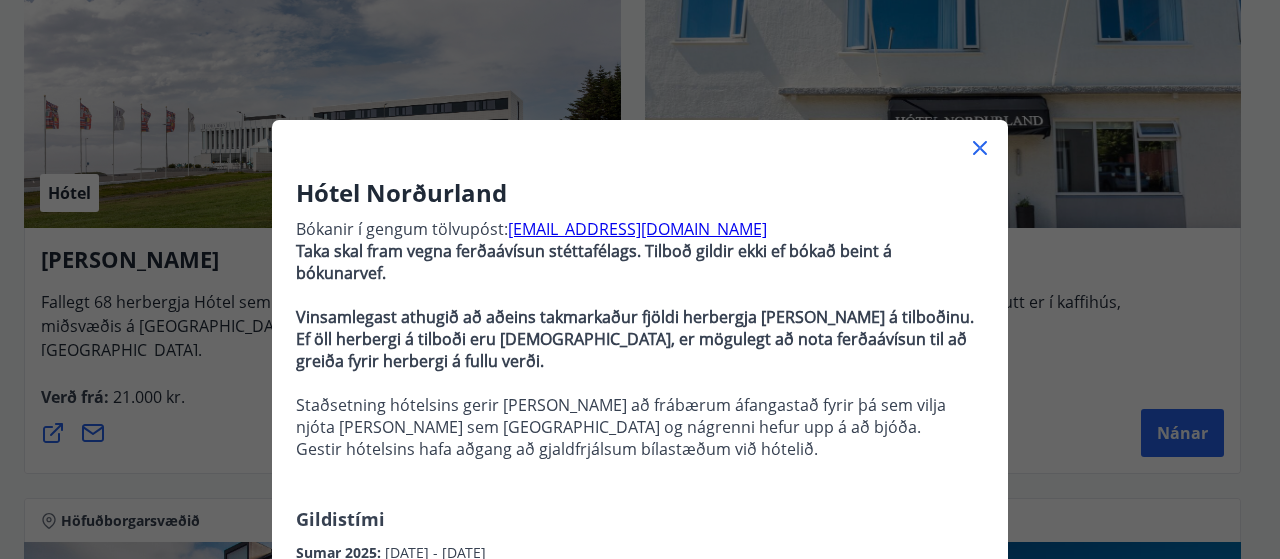 scroll, scrollTop: 0, scrollLeft: 0, axis: both 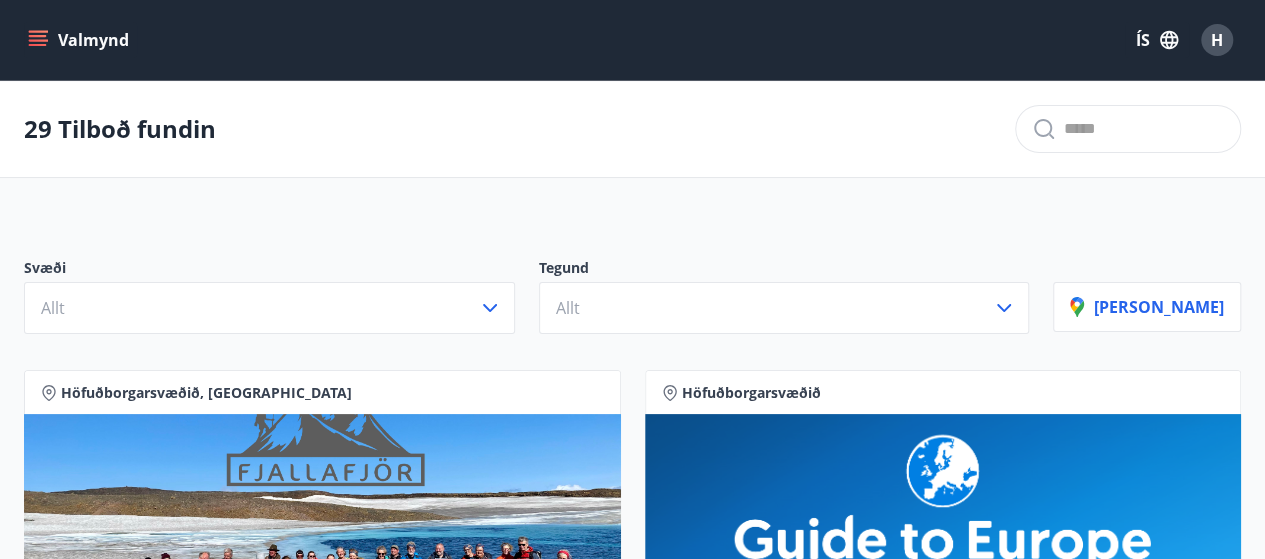 click 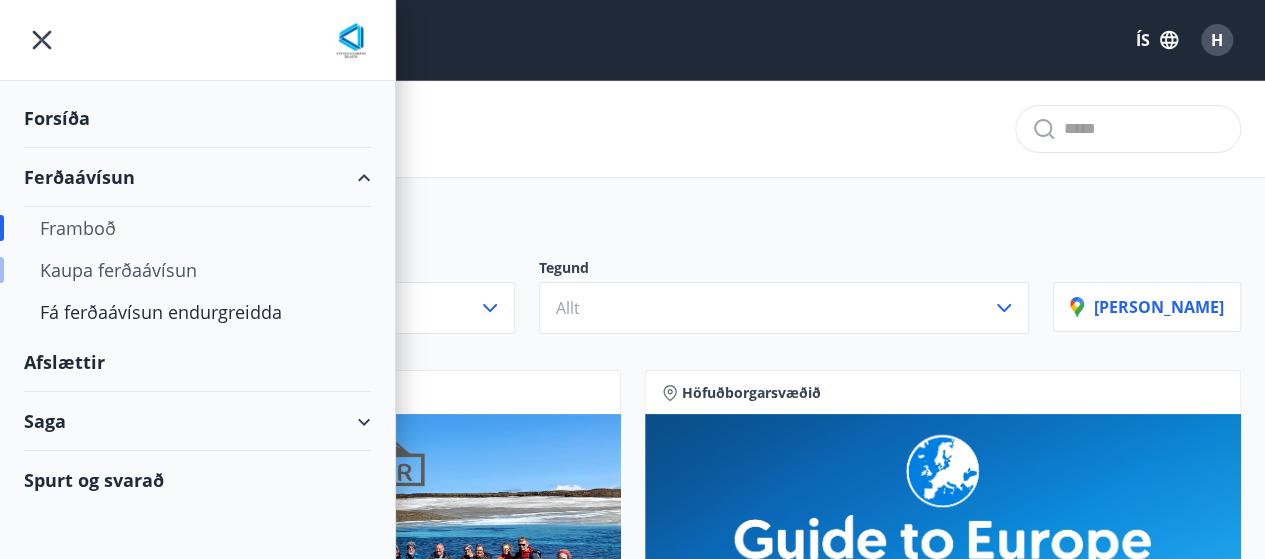 click on "Kaupa ferðaávísun" at bounding box center [197, 270] 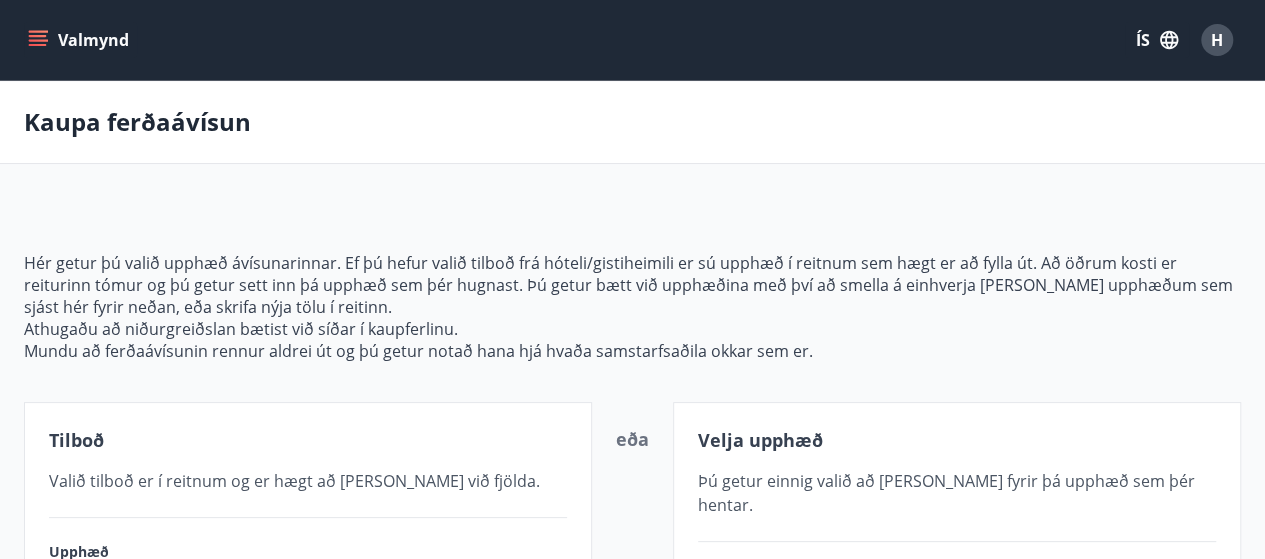 scroll, scrollTop: 100, scrollLeft: 0, axis: vertical 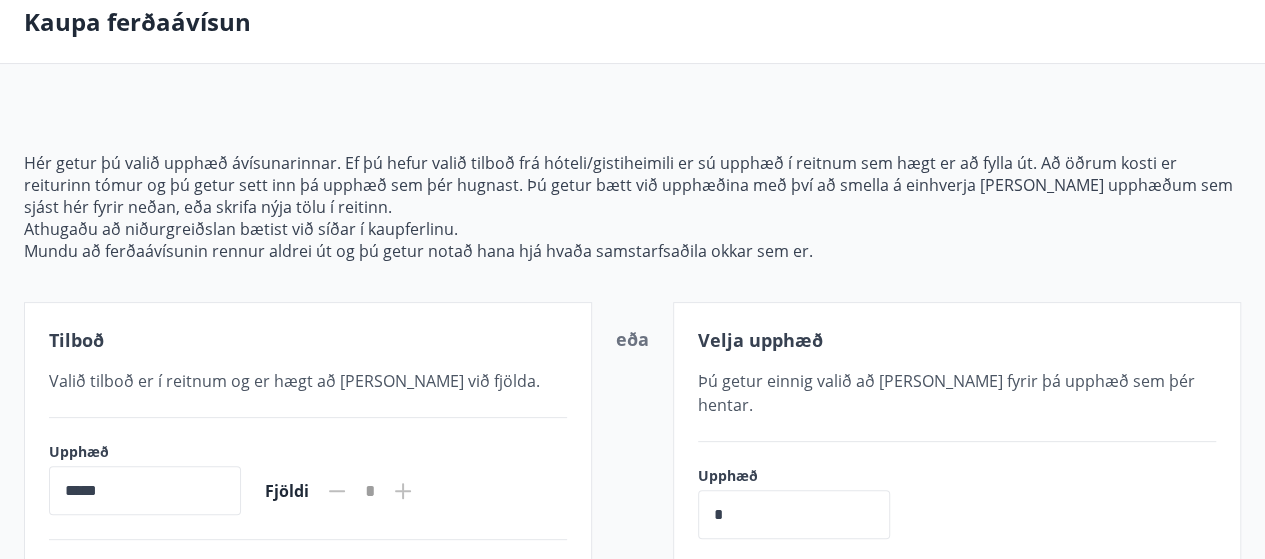 click on "*****" at bounding box center (145, 490) 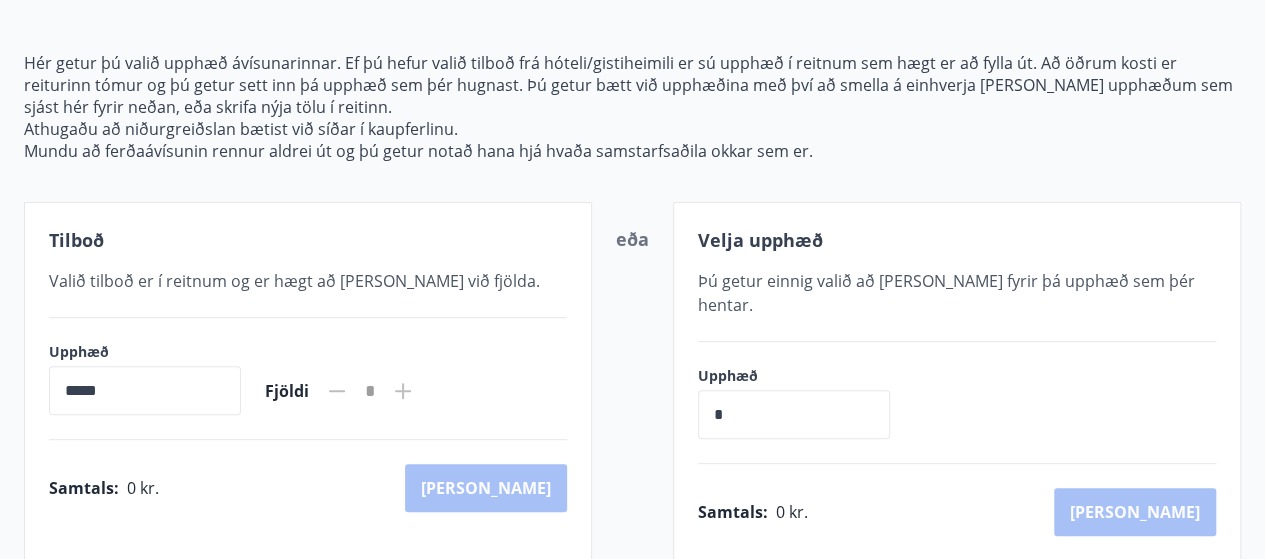 click 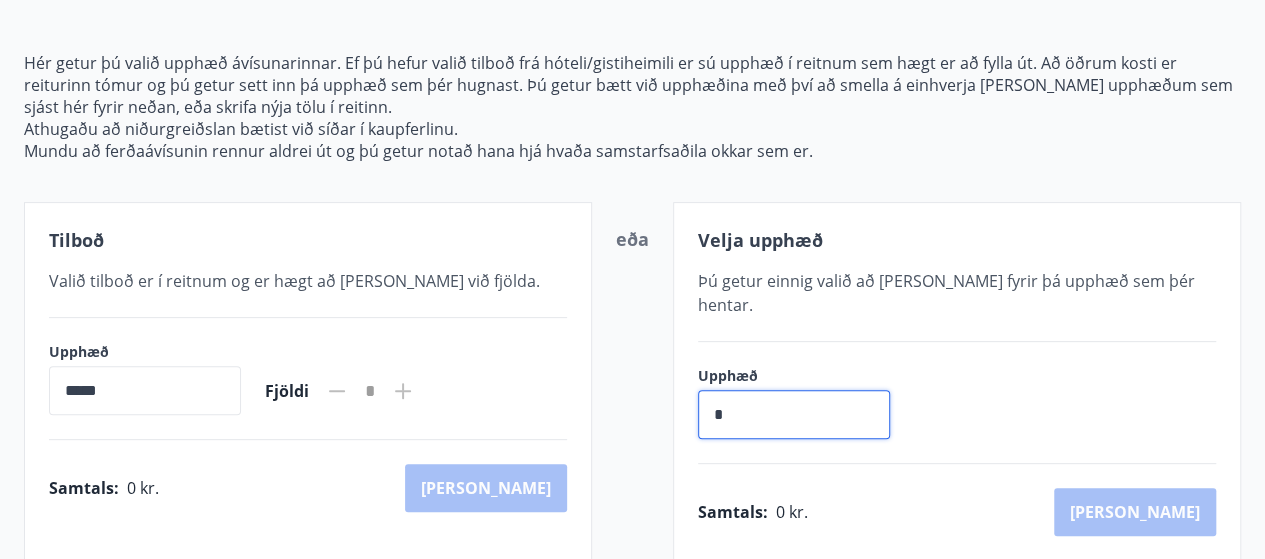 click on "*" at bounding box center (794, 414) 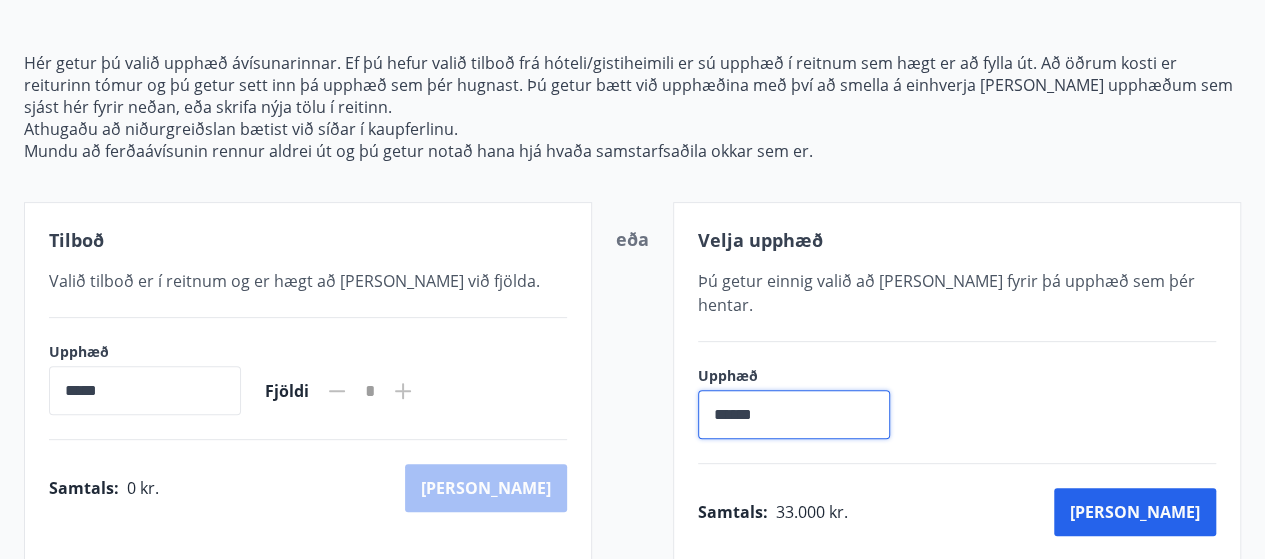 type on "******" 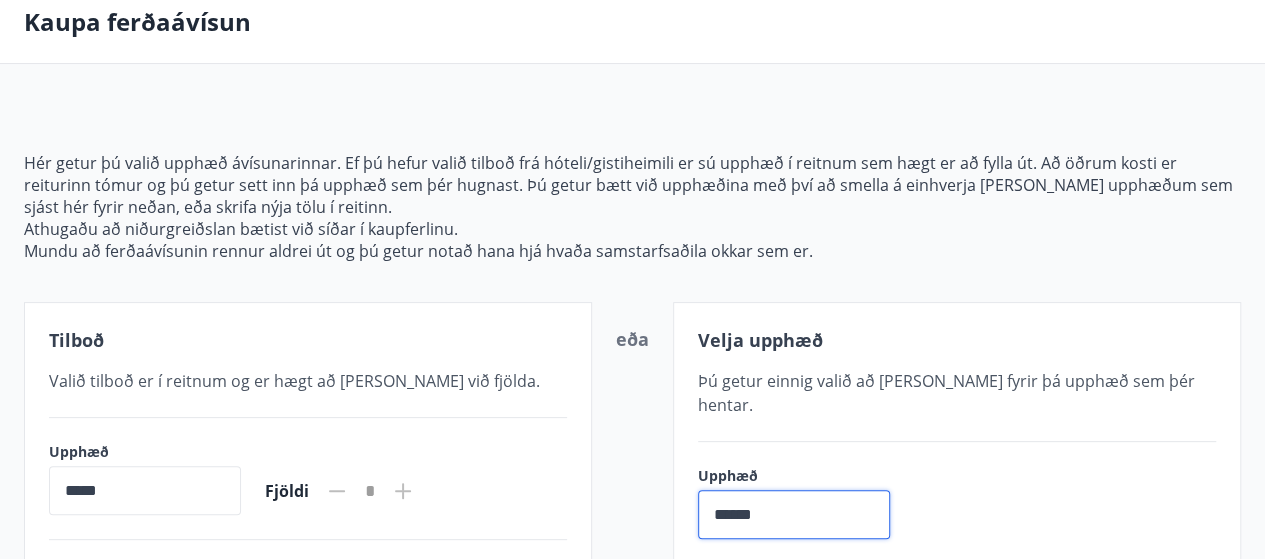 scroll, scrollTop: 200, scrollLeft: 0, axis: vertical 